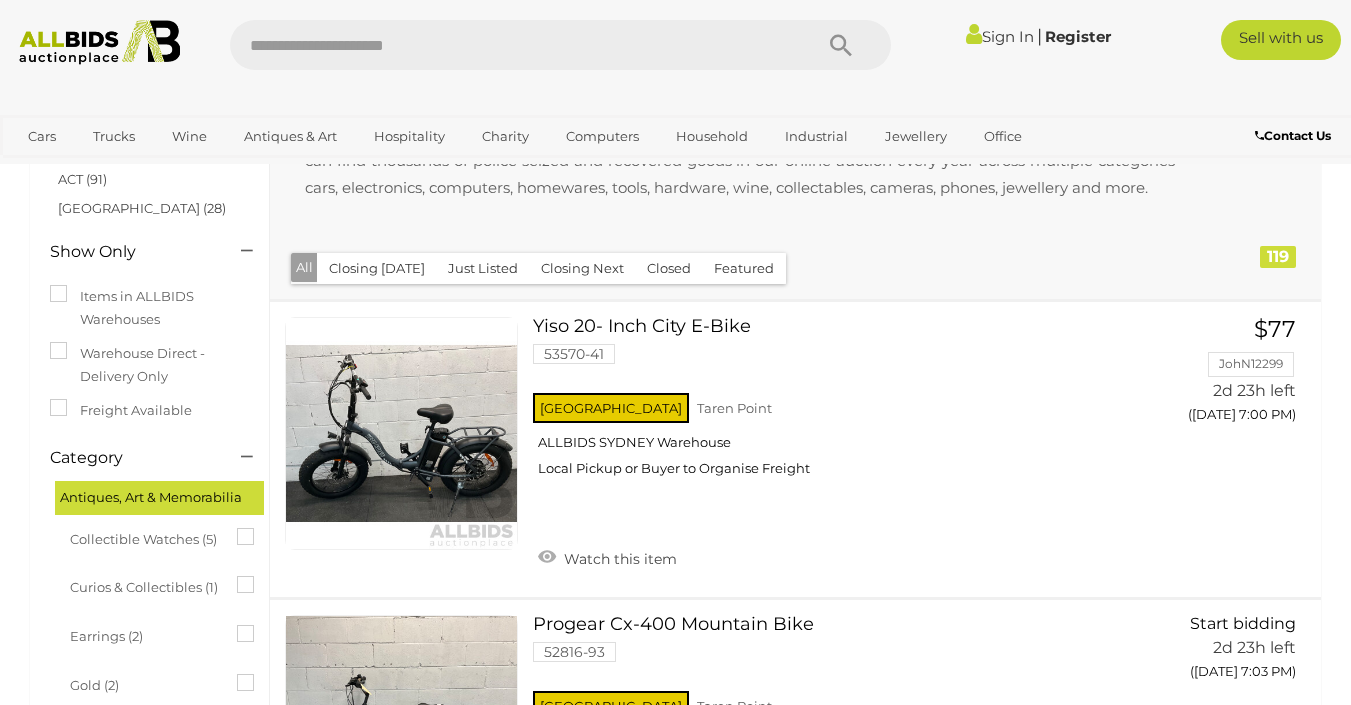 scroll, scrollTop: 182, scrollLeft: 1, axis: both 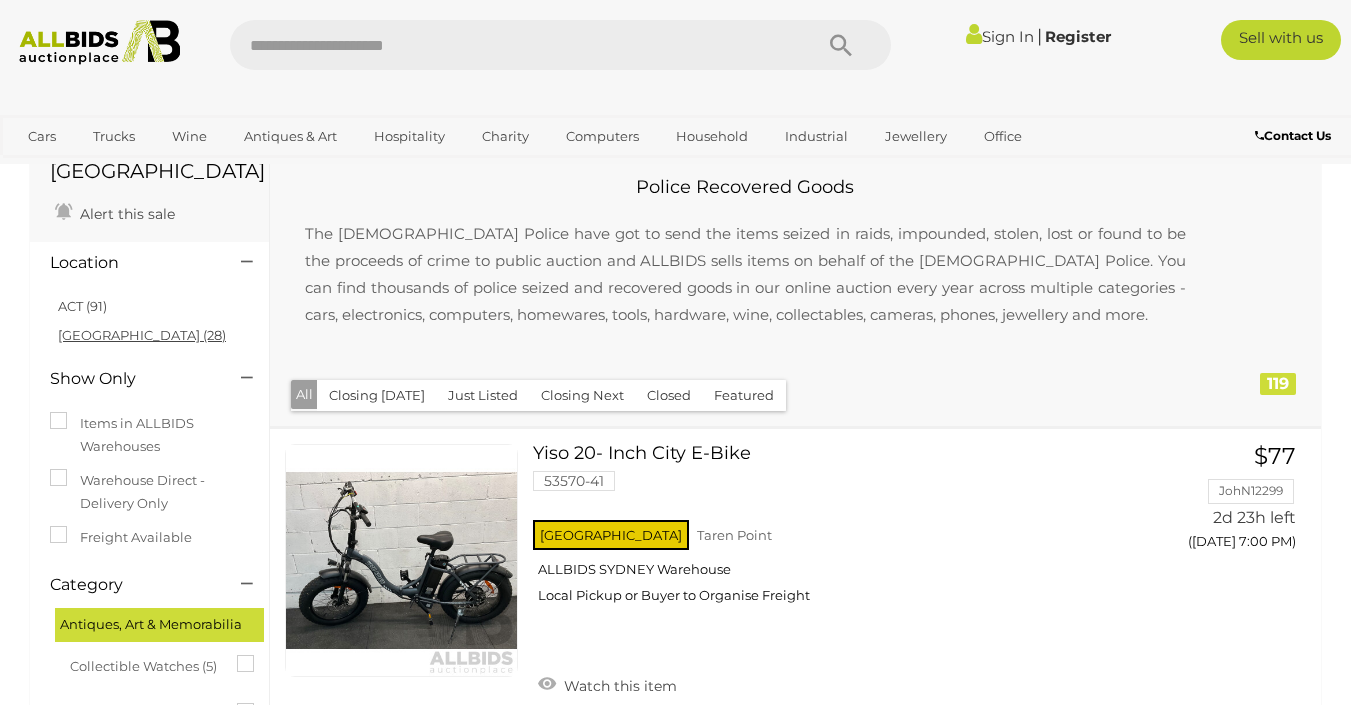 click on "NSW (28)" at bounding box center [142, 335] 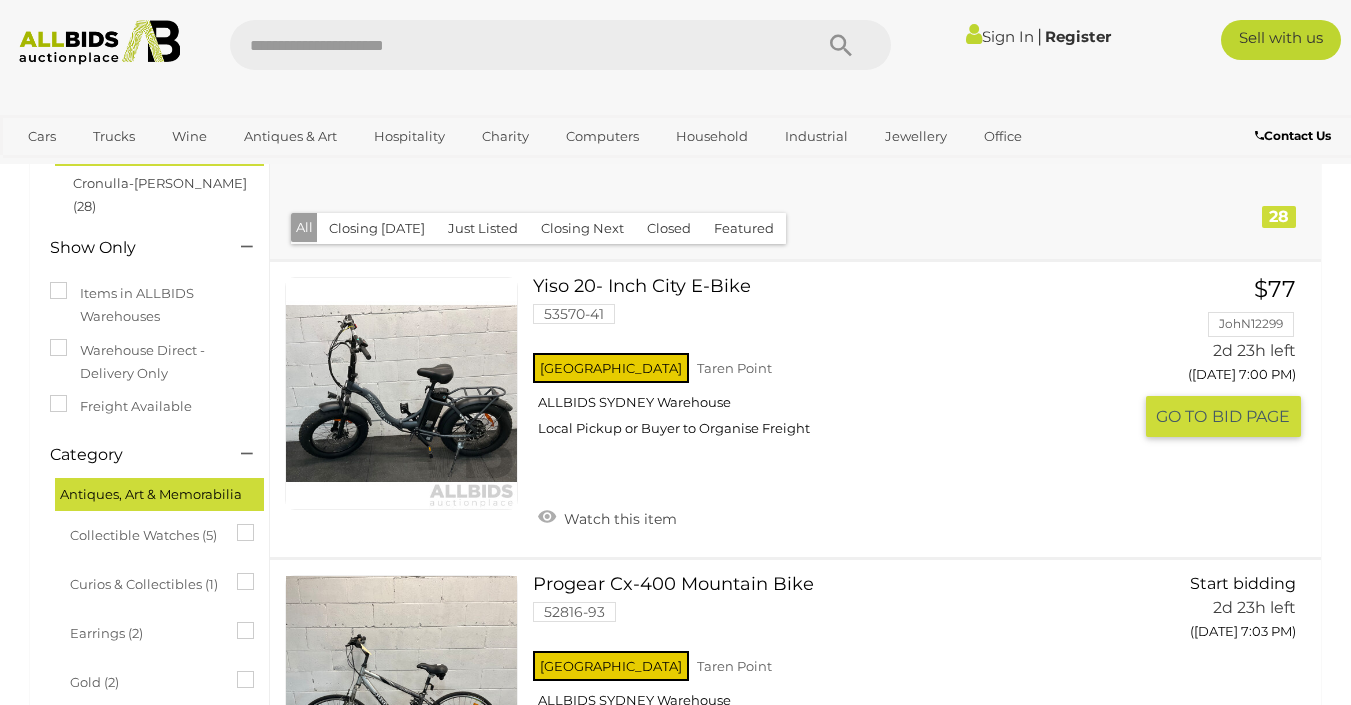 click at bounding box center (401, 393) 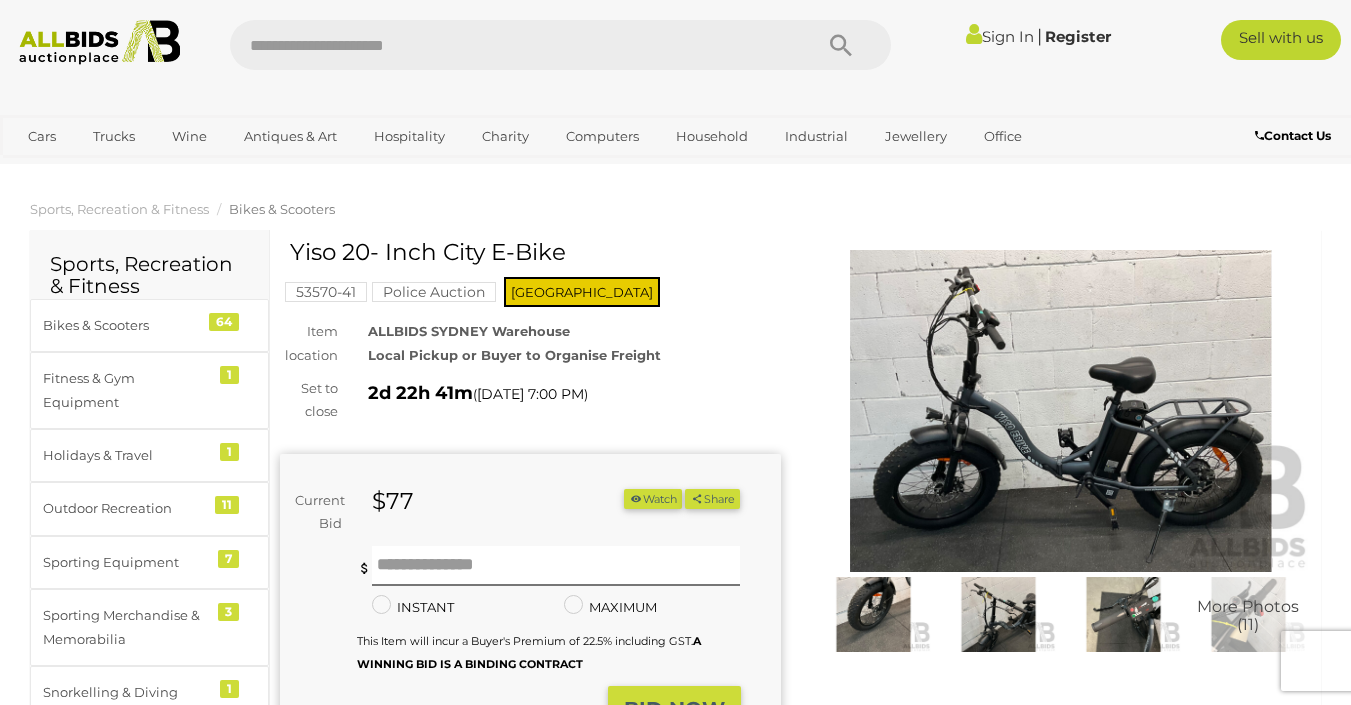 scroll, scrollTop: 0, scrollLeft: 0, axis: both 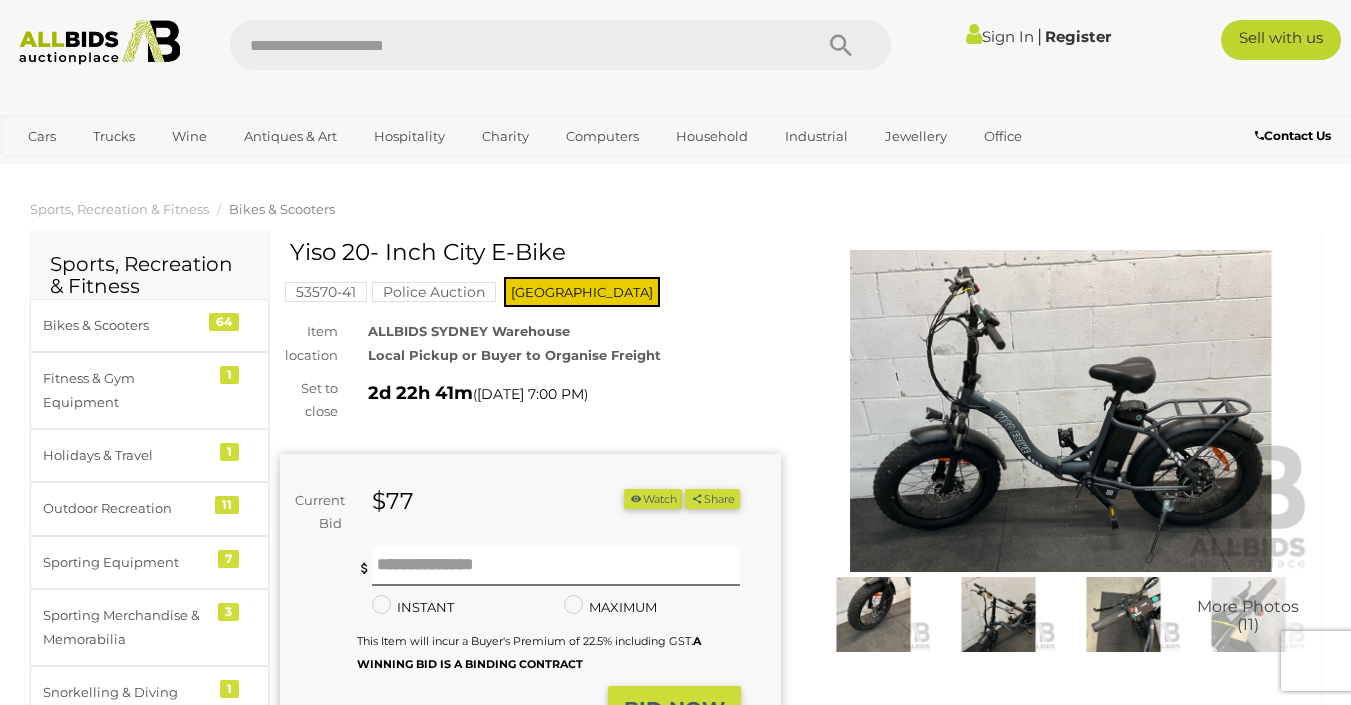 click at bounding box center [873, 614] 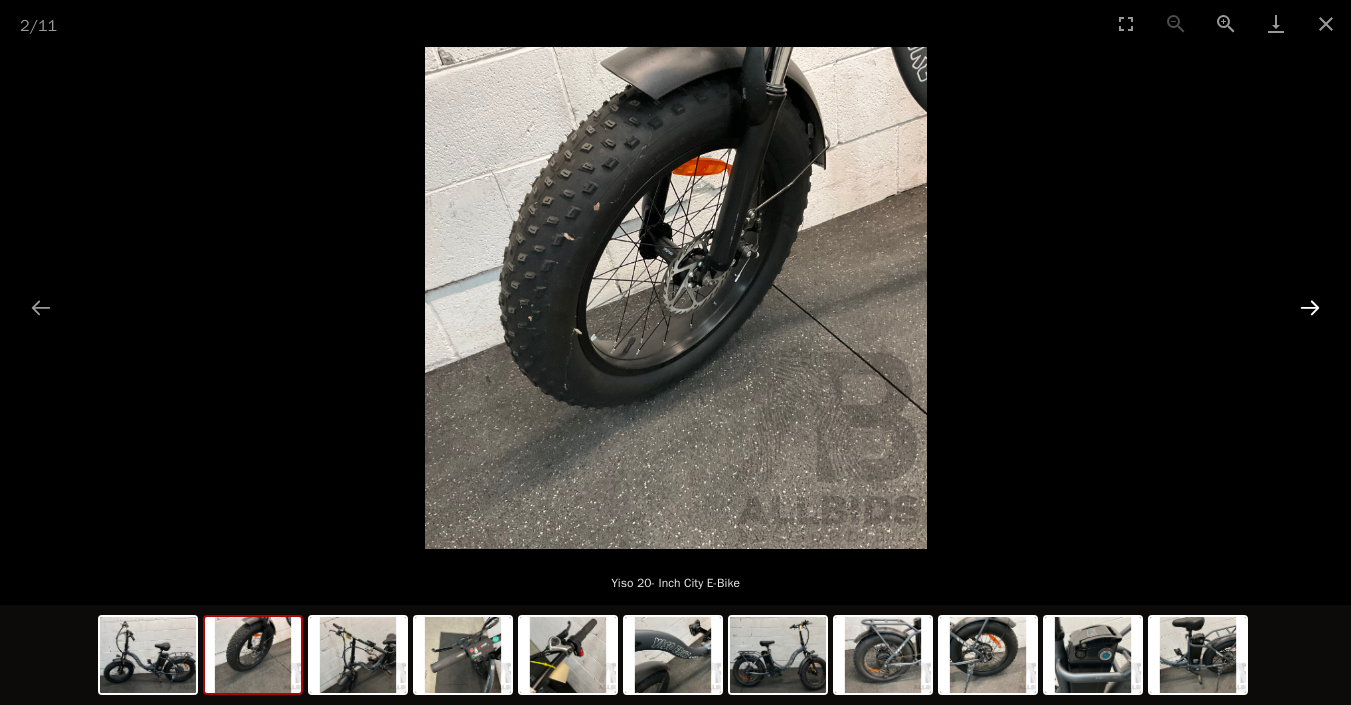 click at bounding box center (1310, 307) 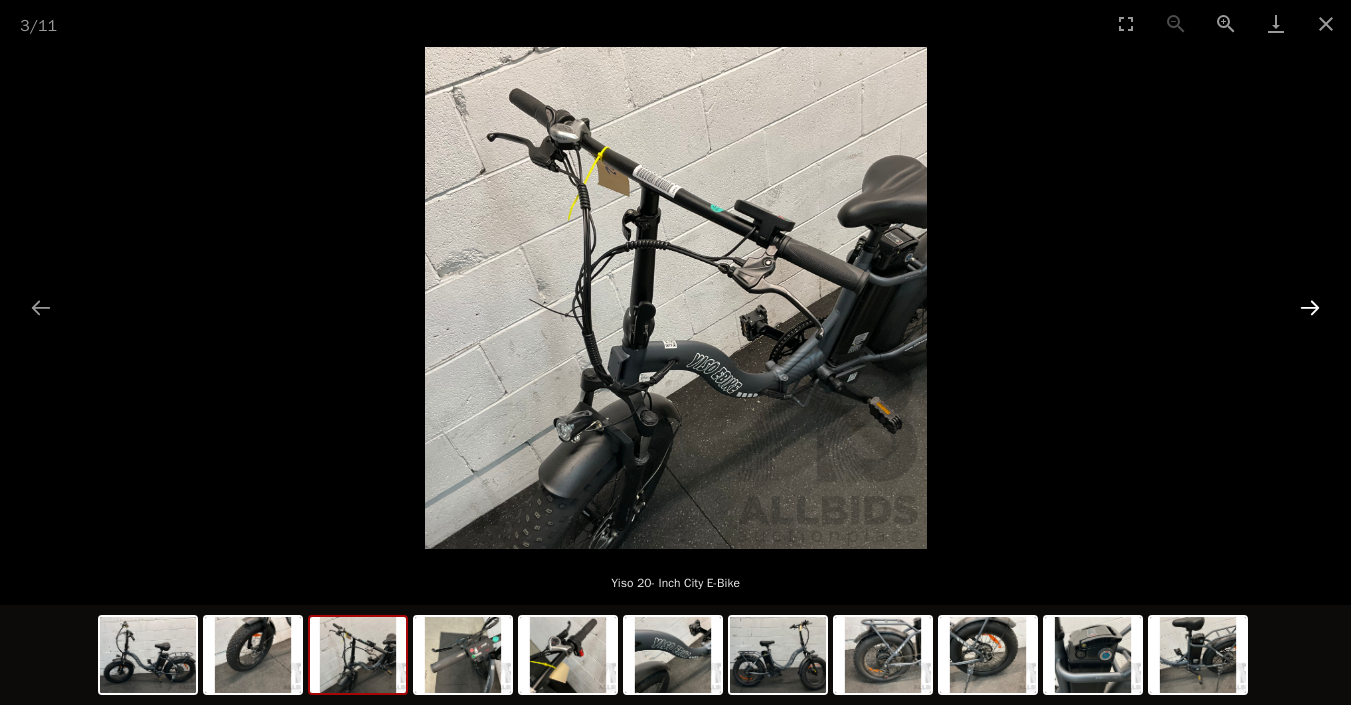 click at bounding box center (1310, 307) 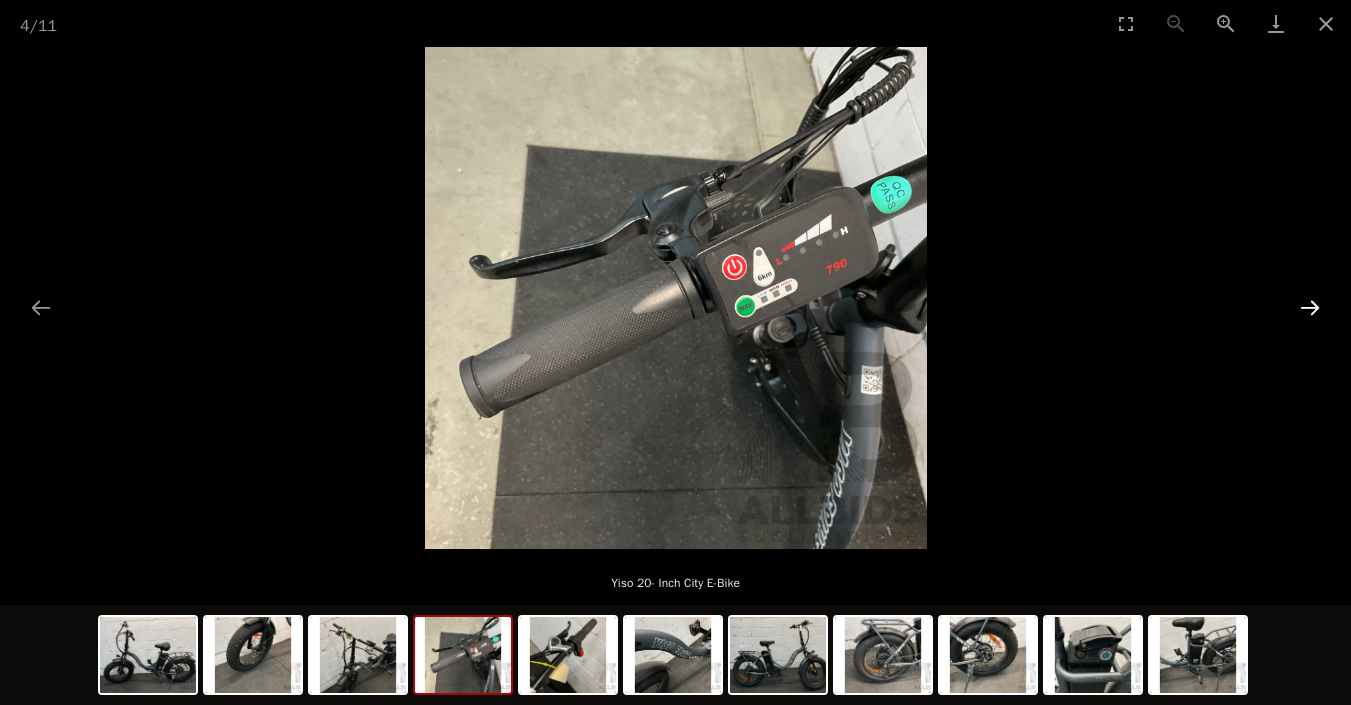 click at bounding box center (1310, 307) 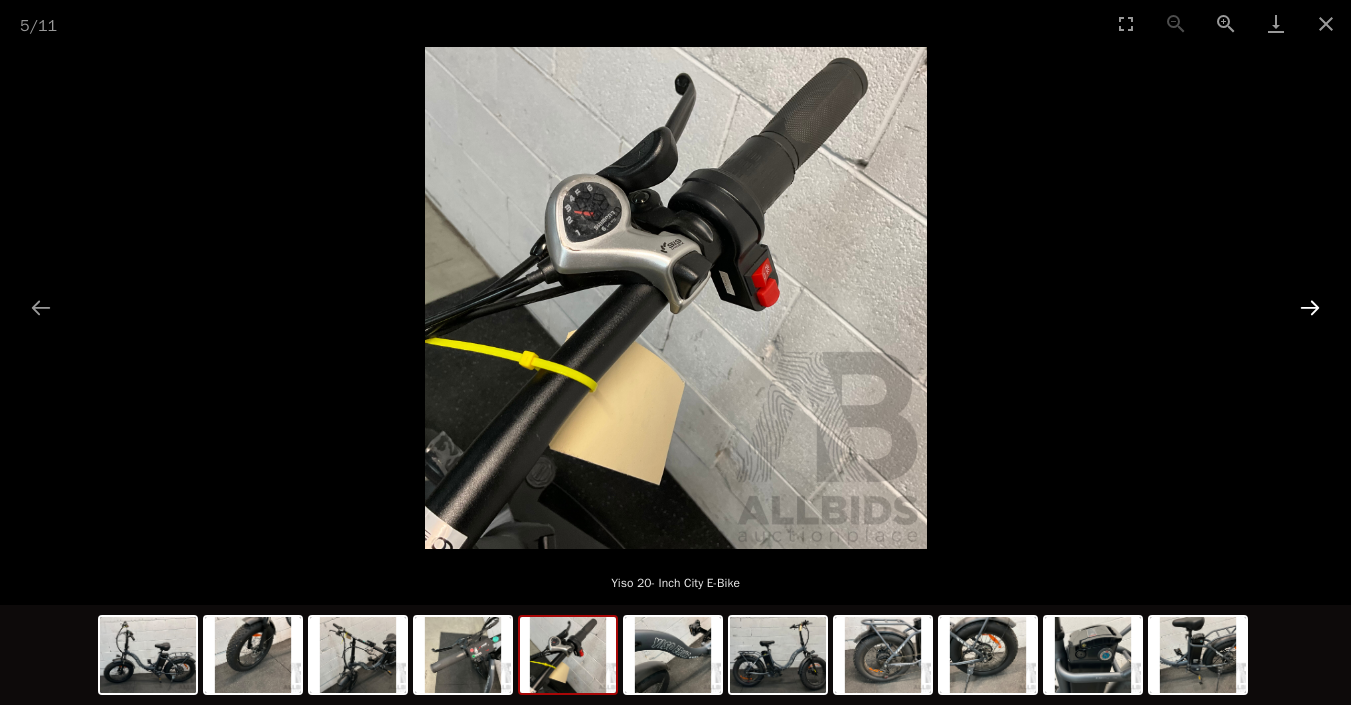 click at bounding box center [1310, 307] 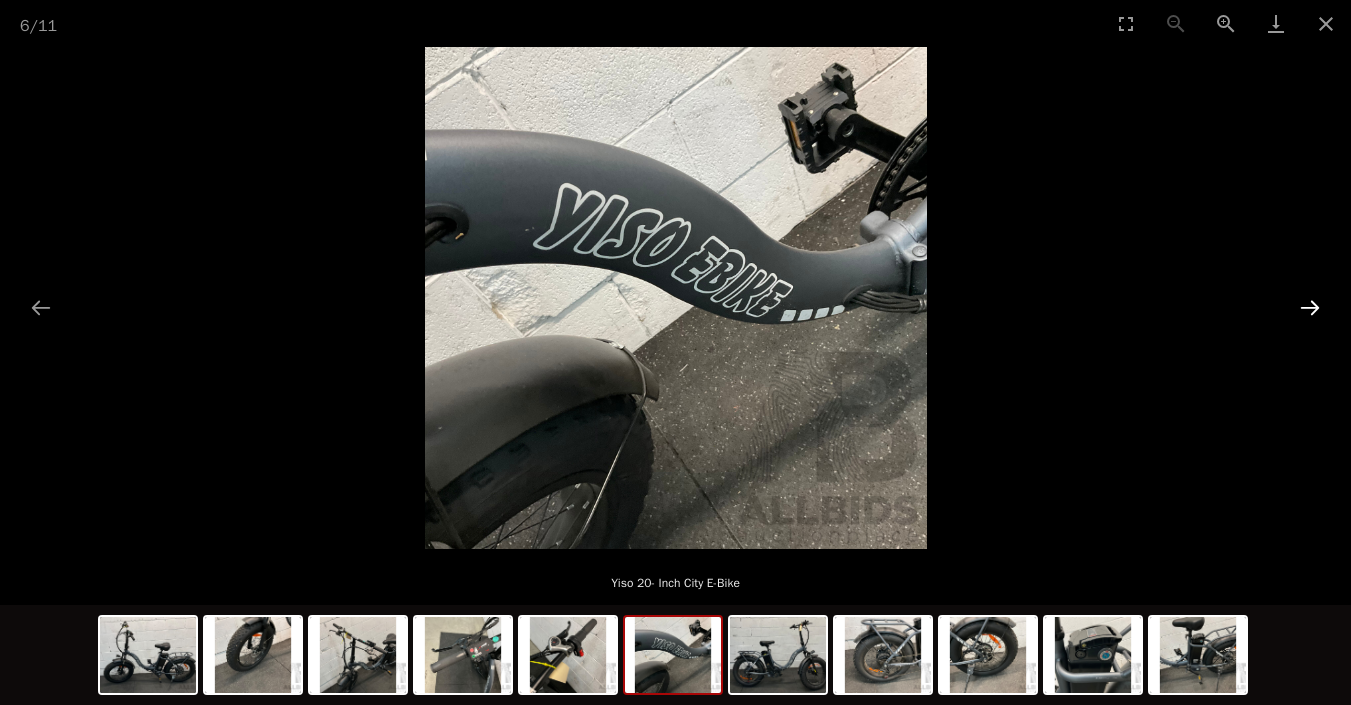 click at bounding box center (1310, 307) 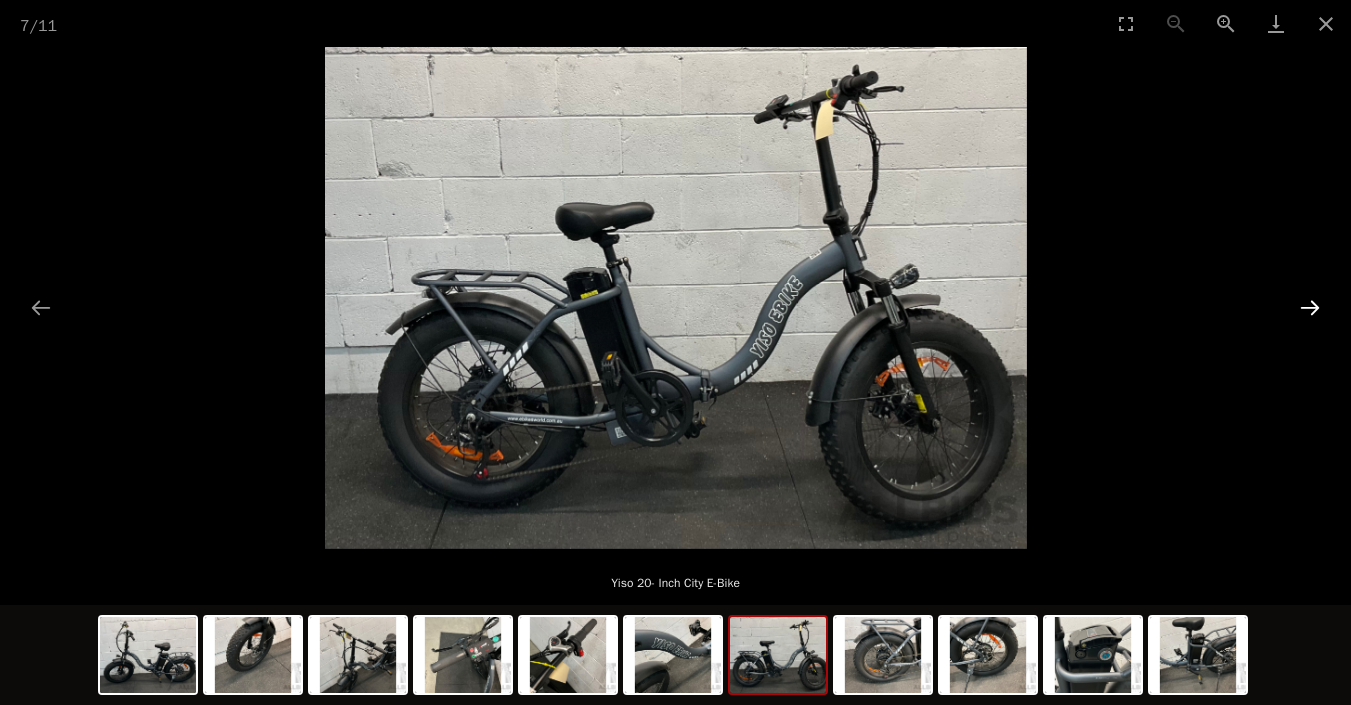 click at bounding box center (1310, 307) 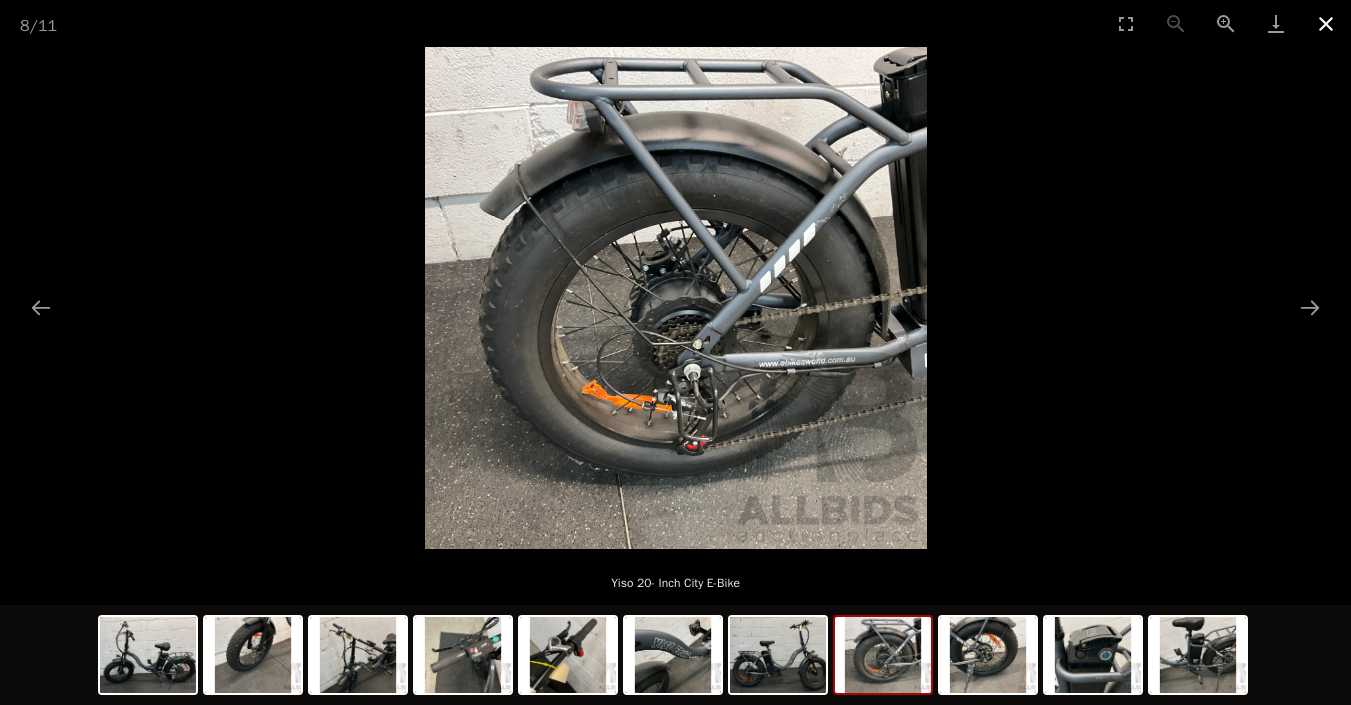 click at bounding box center [1326, 23] 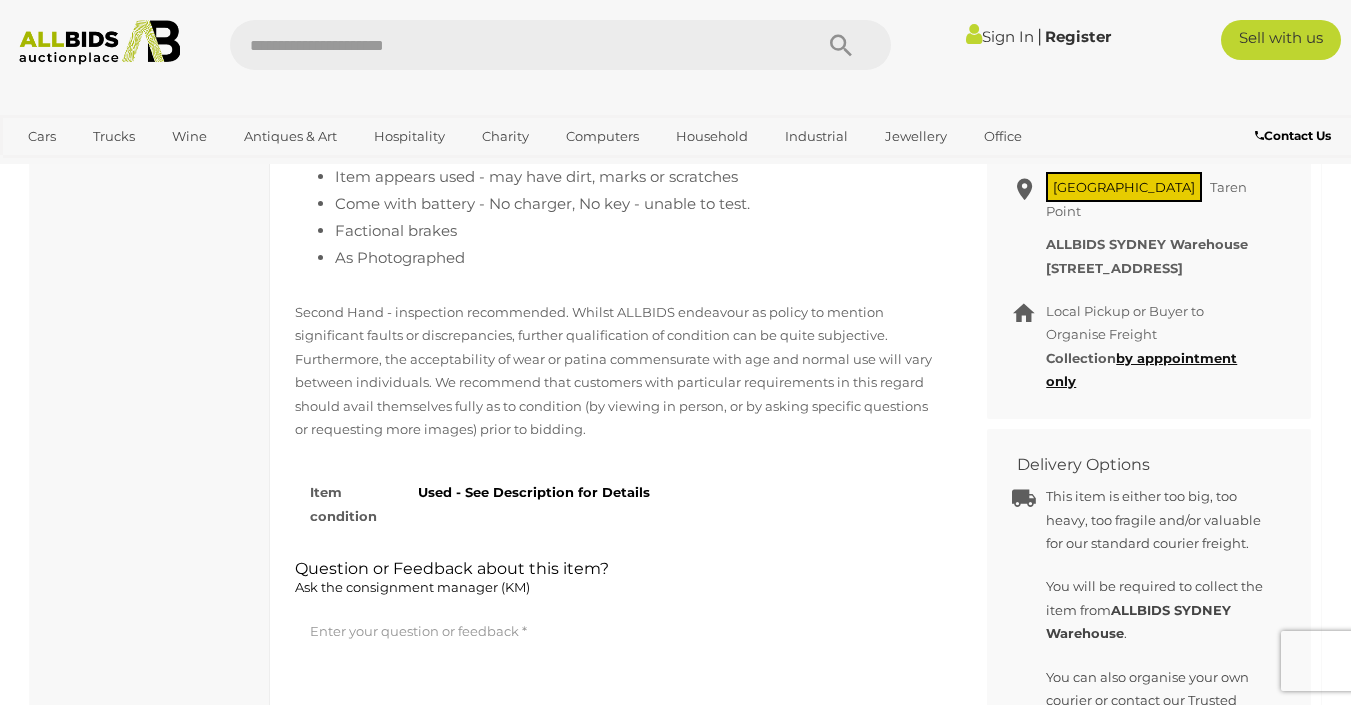 scroll, scrollTop: 888, scrollLeft: 0, axis: vertical 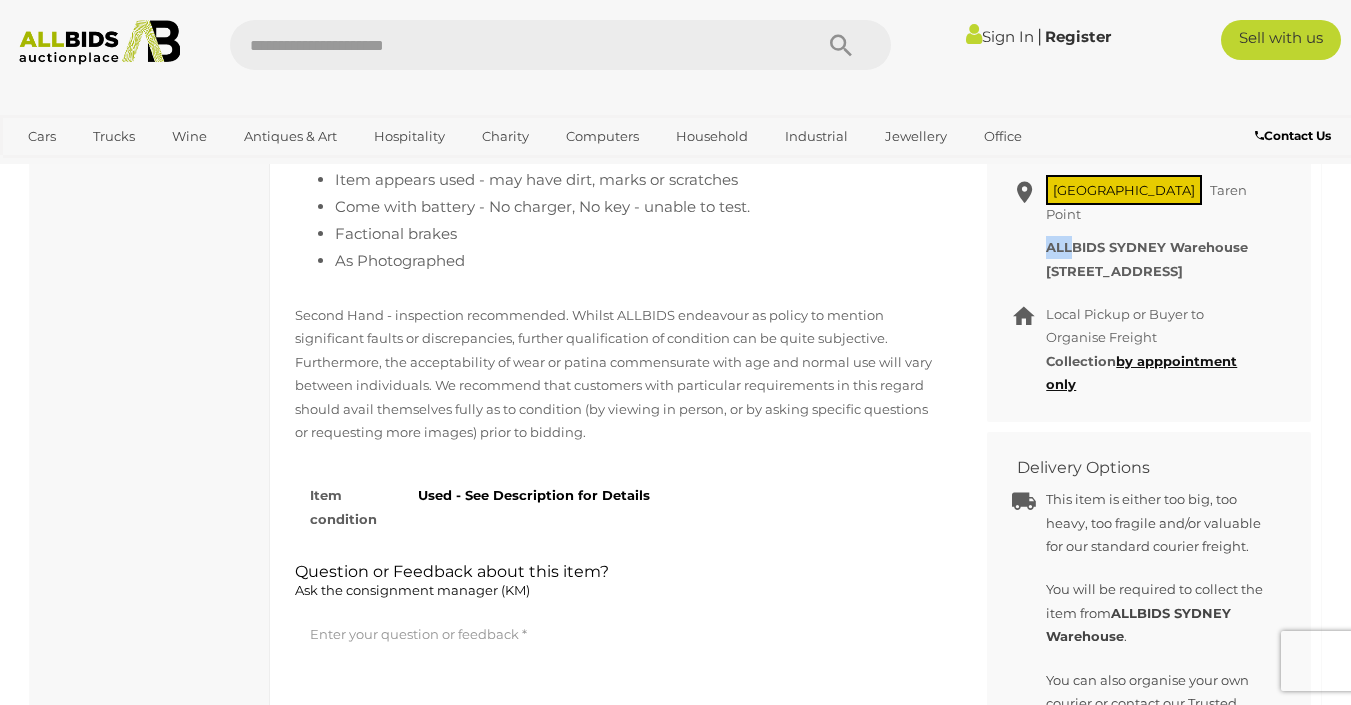 drag, startPoint x: 1046, startPoint y: 239, endPoint x: 1073, endPoint y: 240, distance: 27.018513 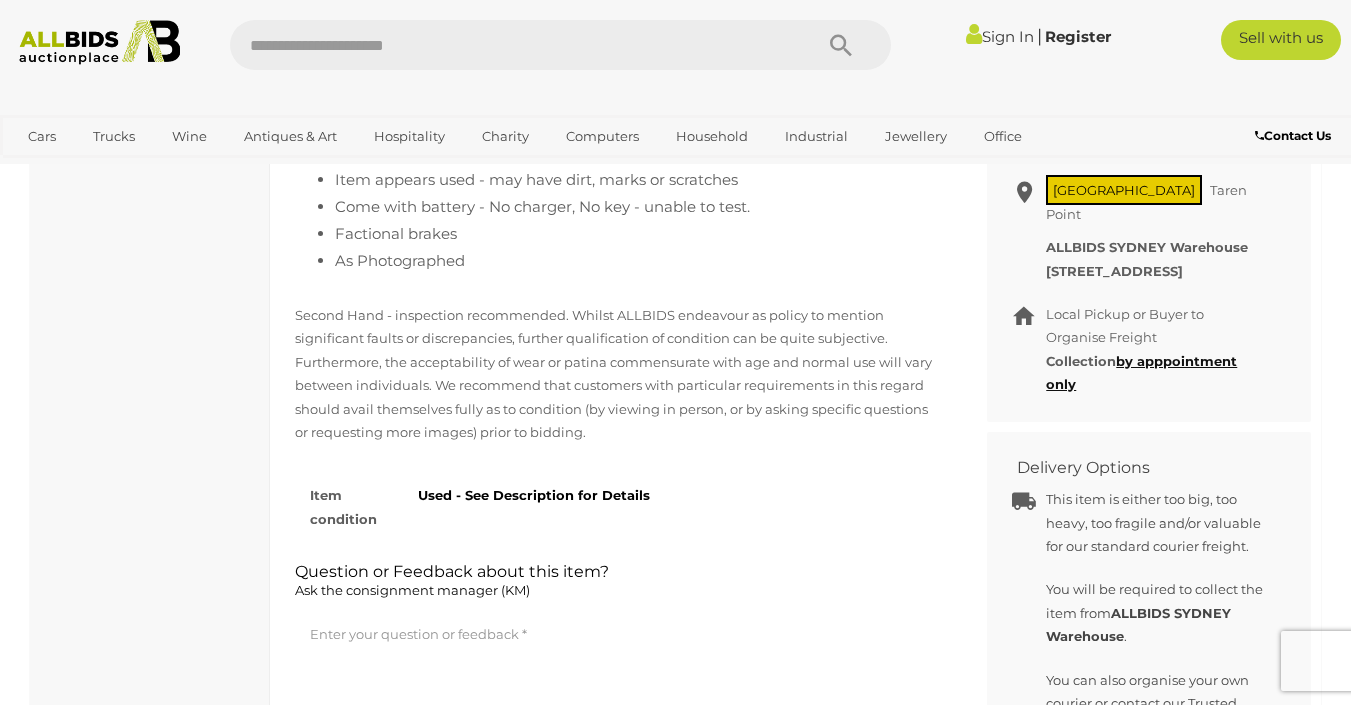 drag, startPoint x: 1063, startPoint y: 252, endPoint x: 1049, endPoint y: 252, distance: 14 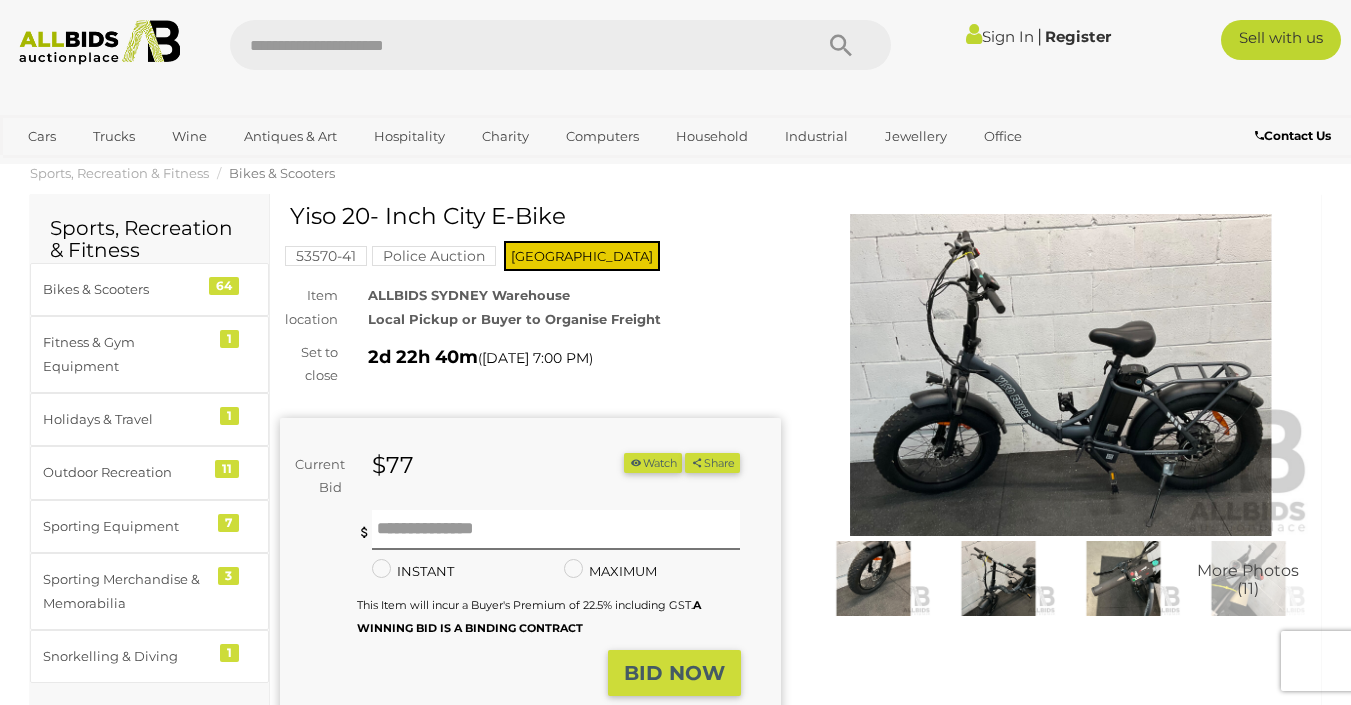 scroll, scrollTop: 19, scrollLeft: 0, axis: vertical 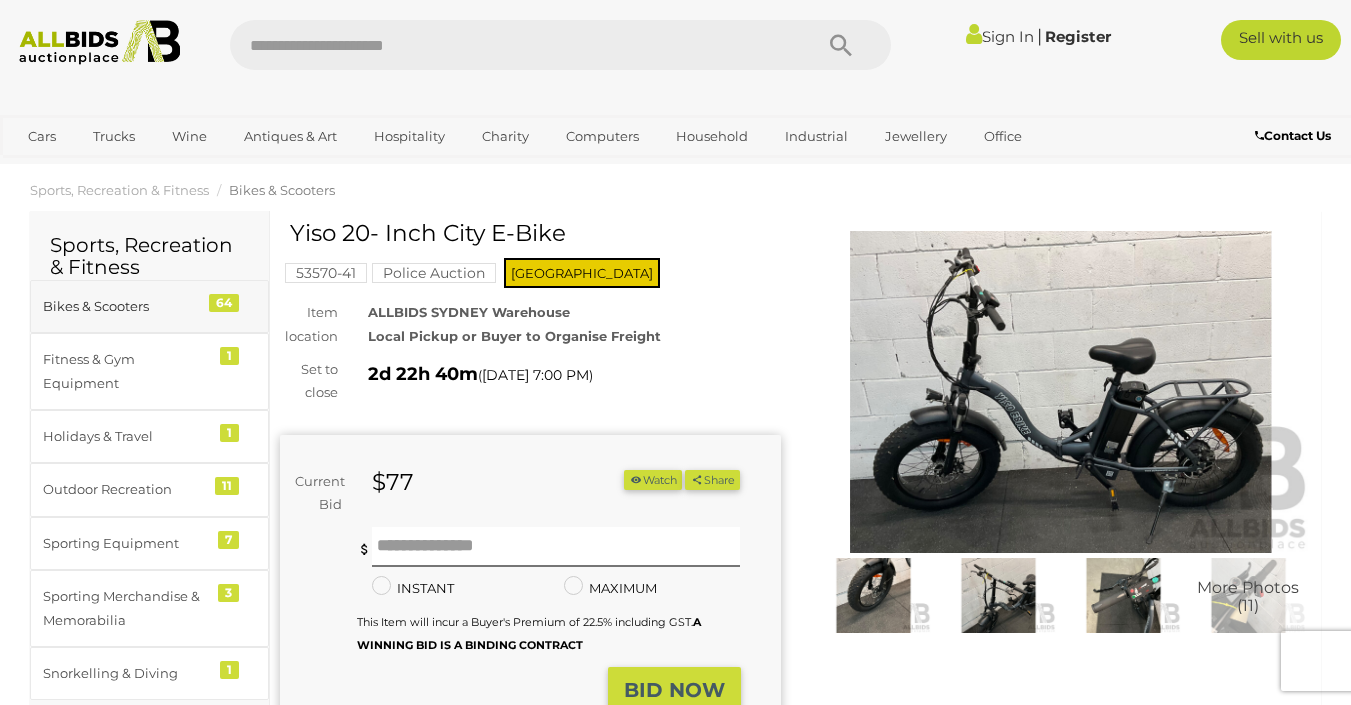 click on "Bikes & Scooters" at bounding box center [125, 306] 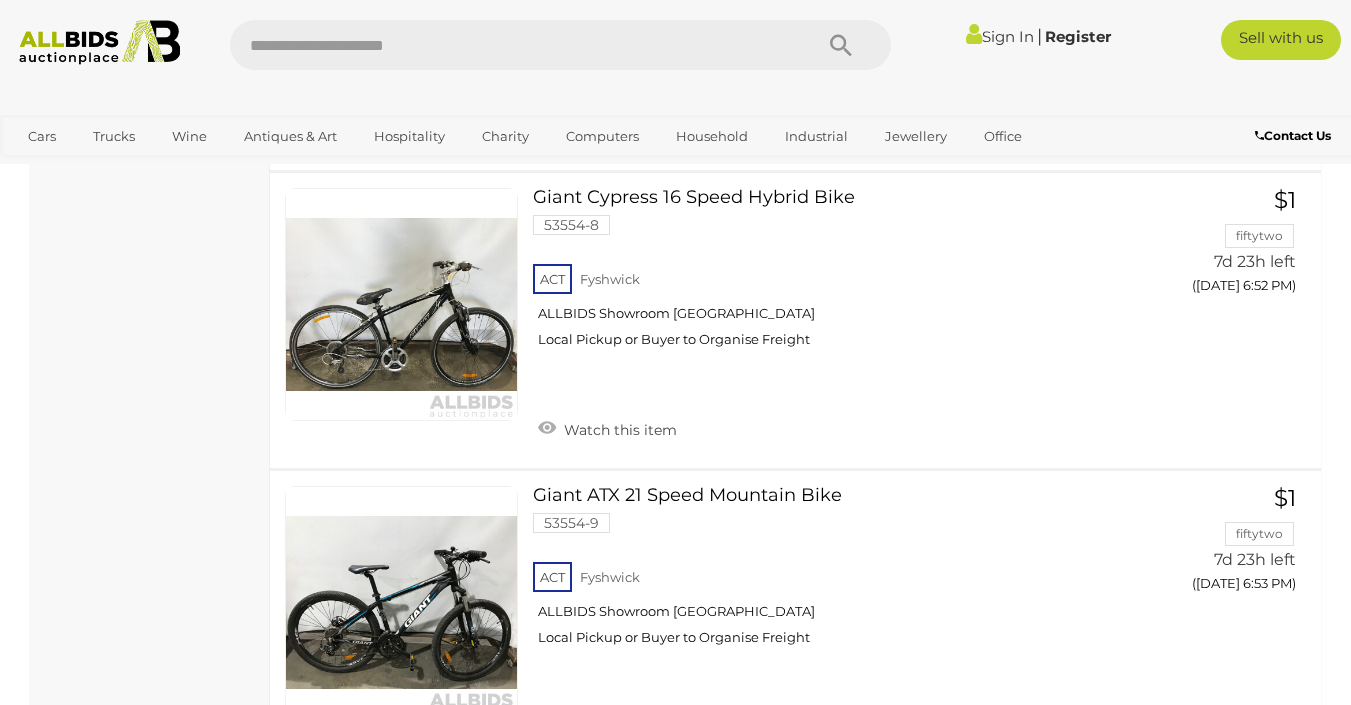 scroll, scrollTop: 6165, scrollLeft: 0, axis: vertical 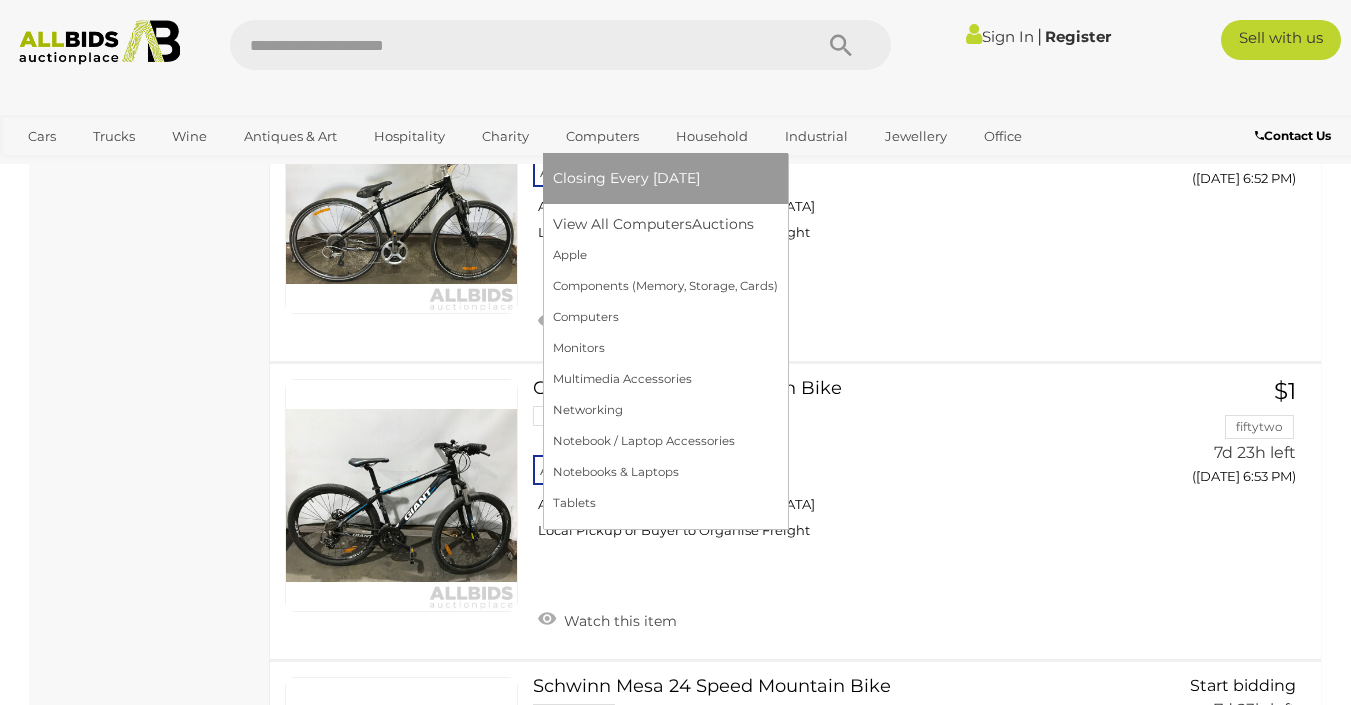 click on "Computers" at bounding box center [602, 136] 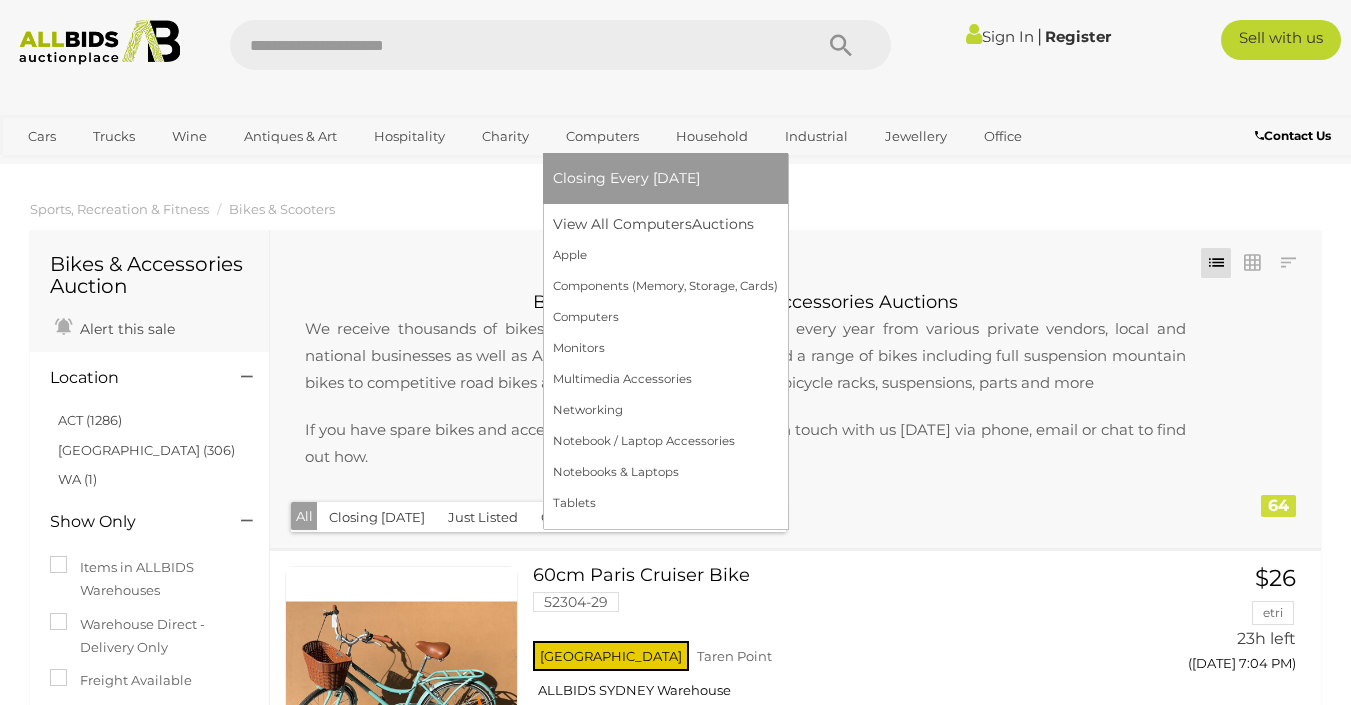 click on "Computers" at bounding box center [602, 136] 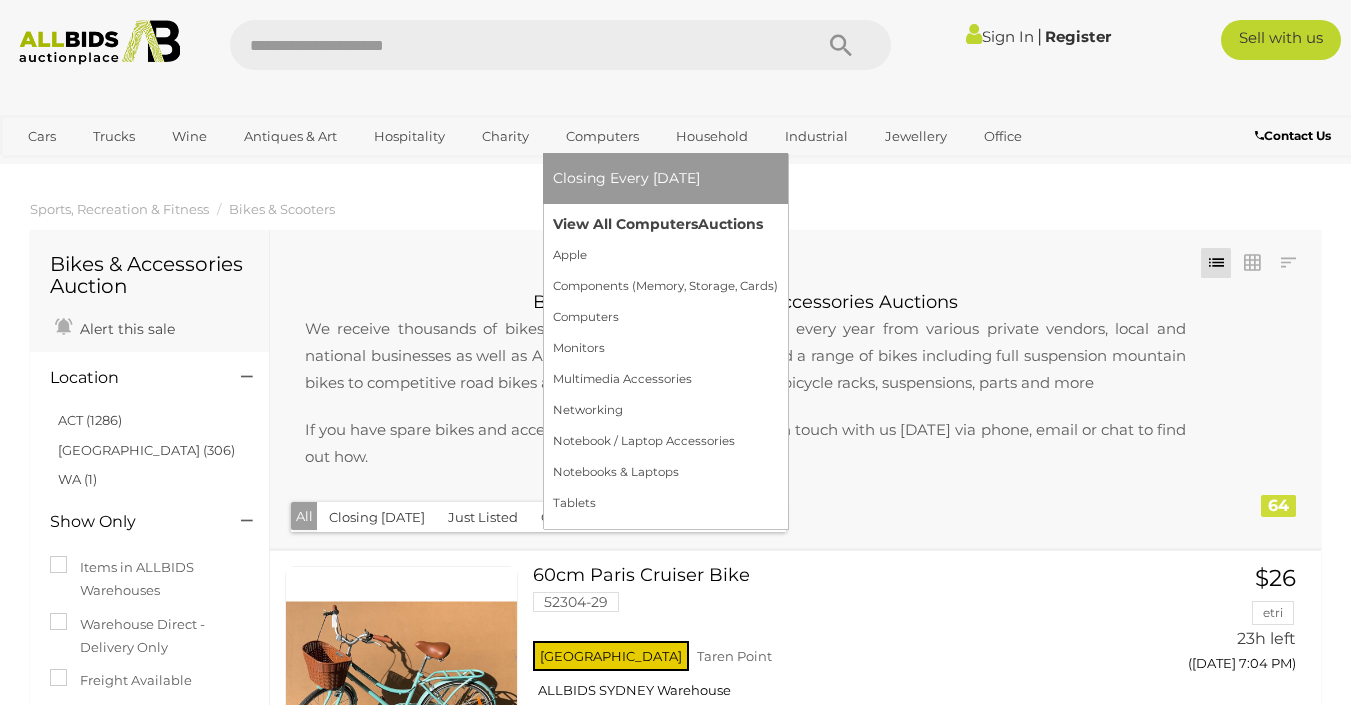 click on "View All Computers  Auctions" at bounding box center [665, 224] 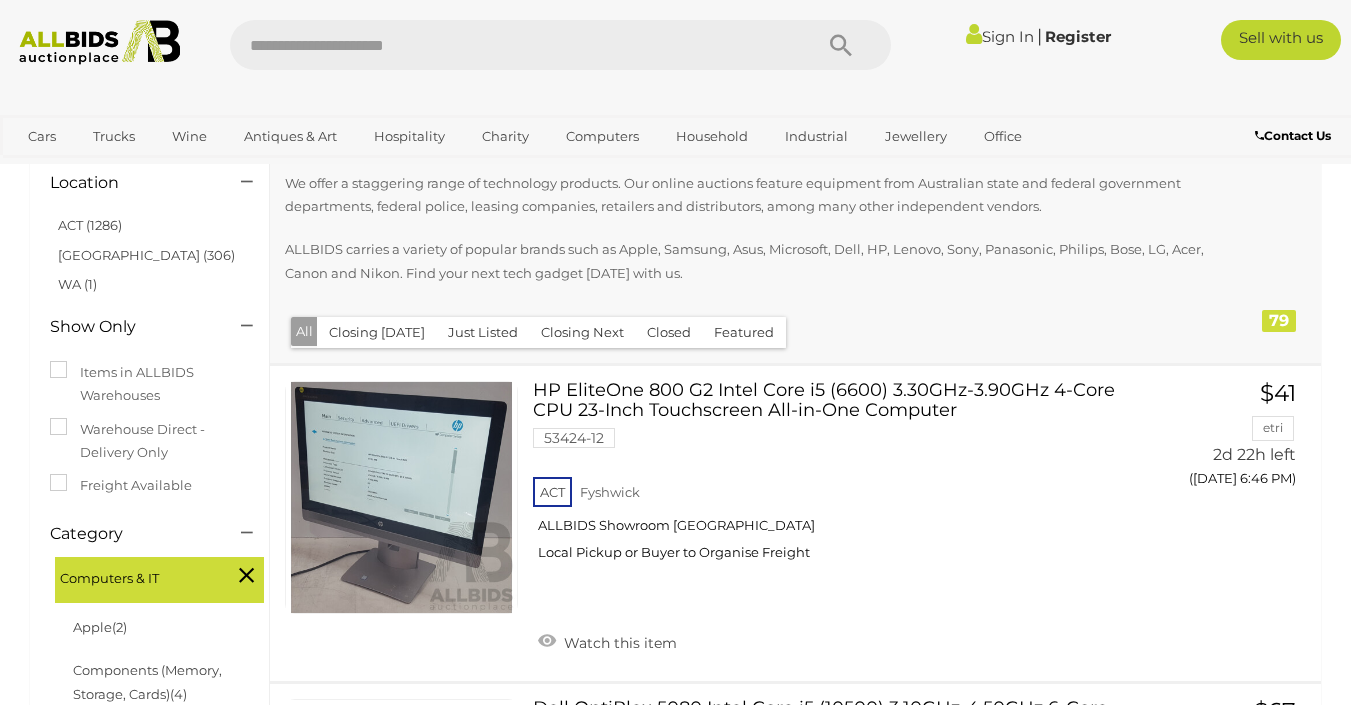 scroll, scrollTop: 164, scrollLeft: 0, axis: vertical 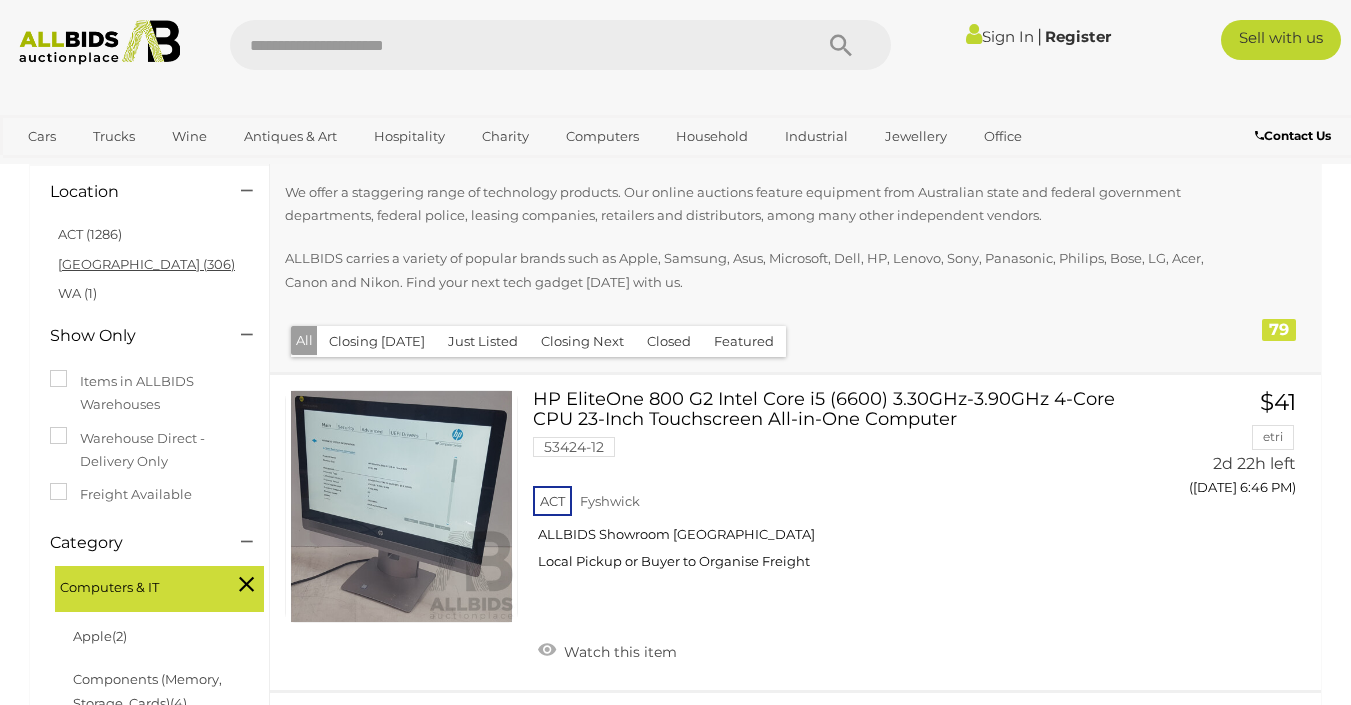 click on "NSW (306)" at bounding box center [146, 264] 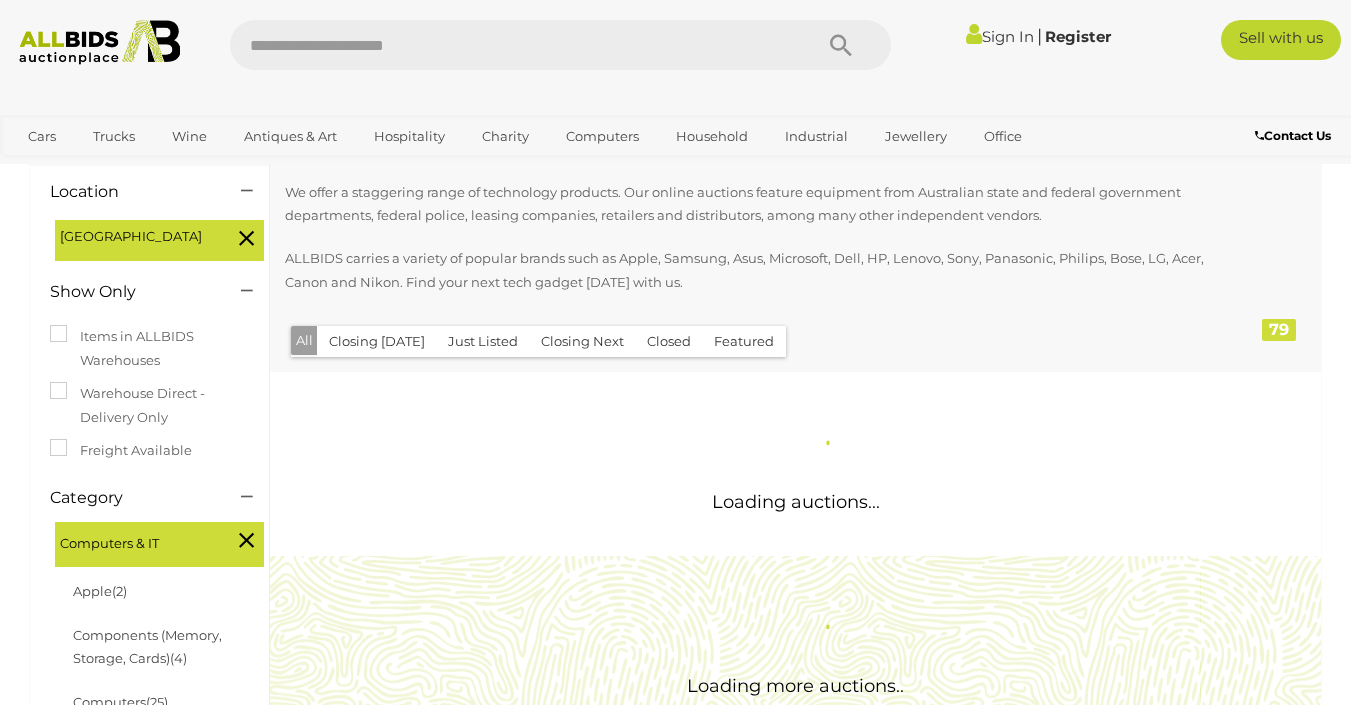 scroll, scrollTop: 0, scrollLeft: 0, axis: both 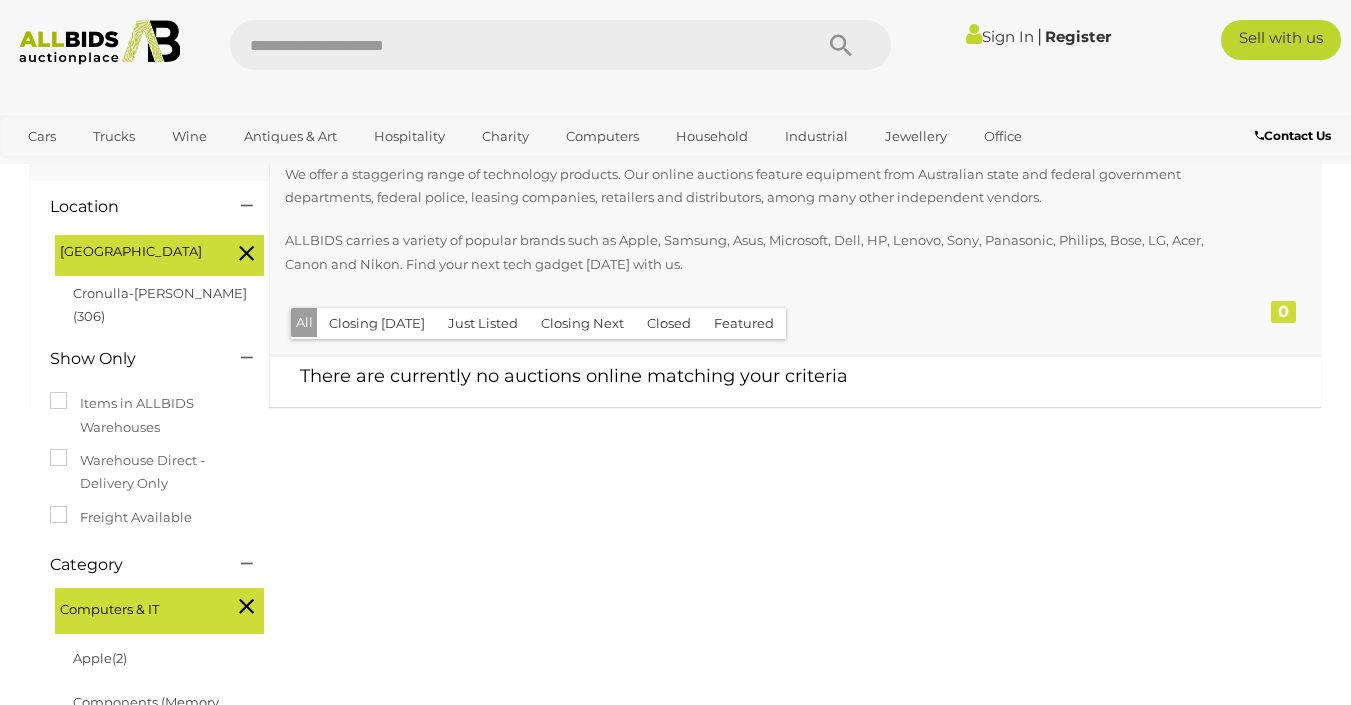 click at bounding box center [246, 253] 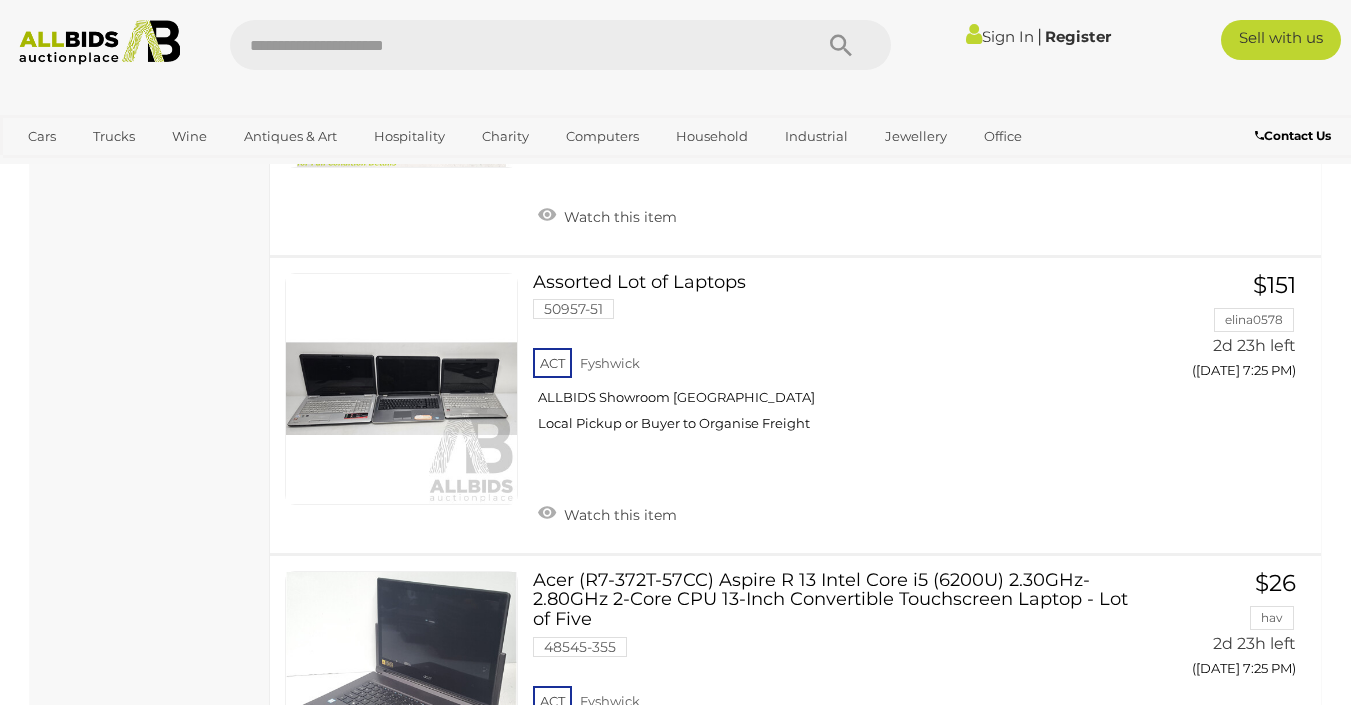 scroll, scrollTop: 6976, scrollLeft: 0, axis: vertical 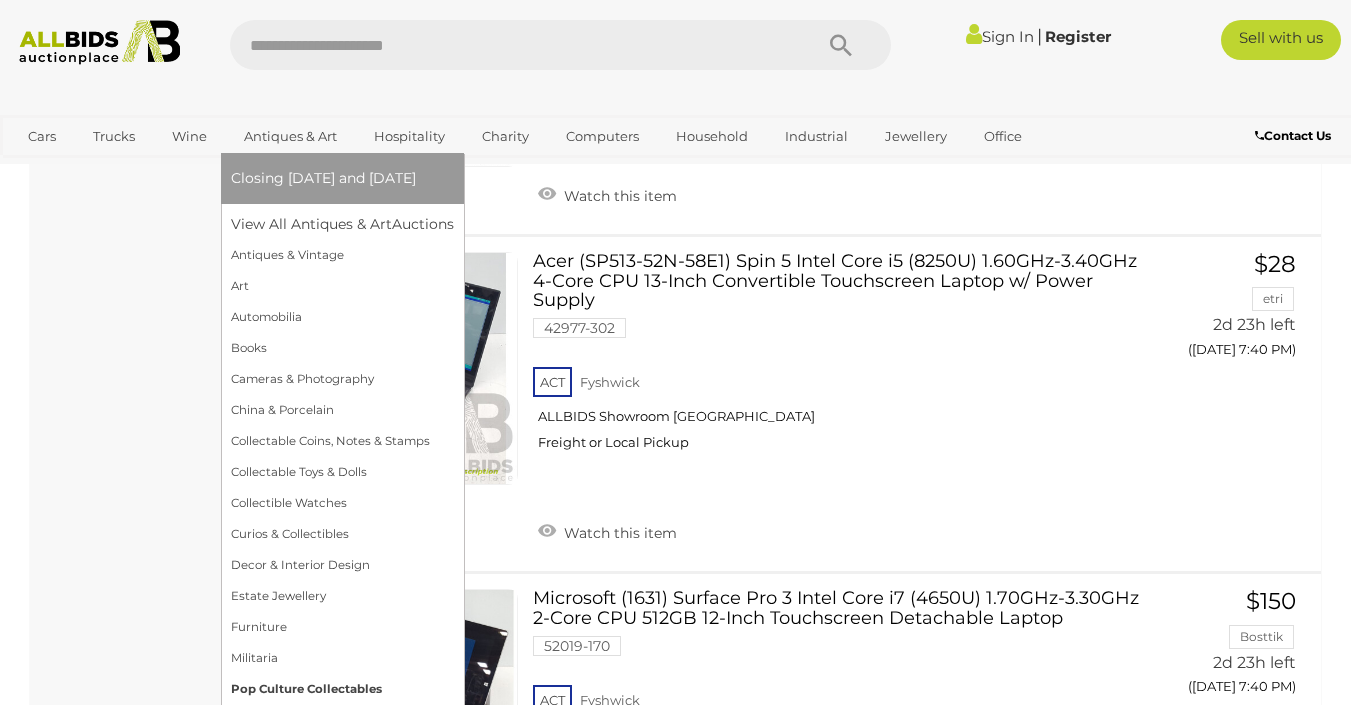 click on "Pop Culture Collectables" at bounding box center [342, 689] 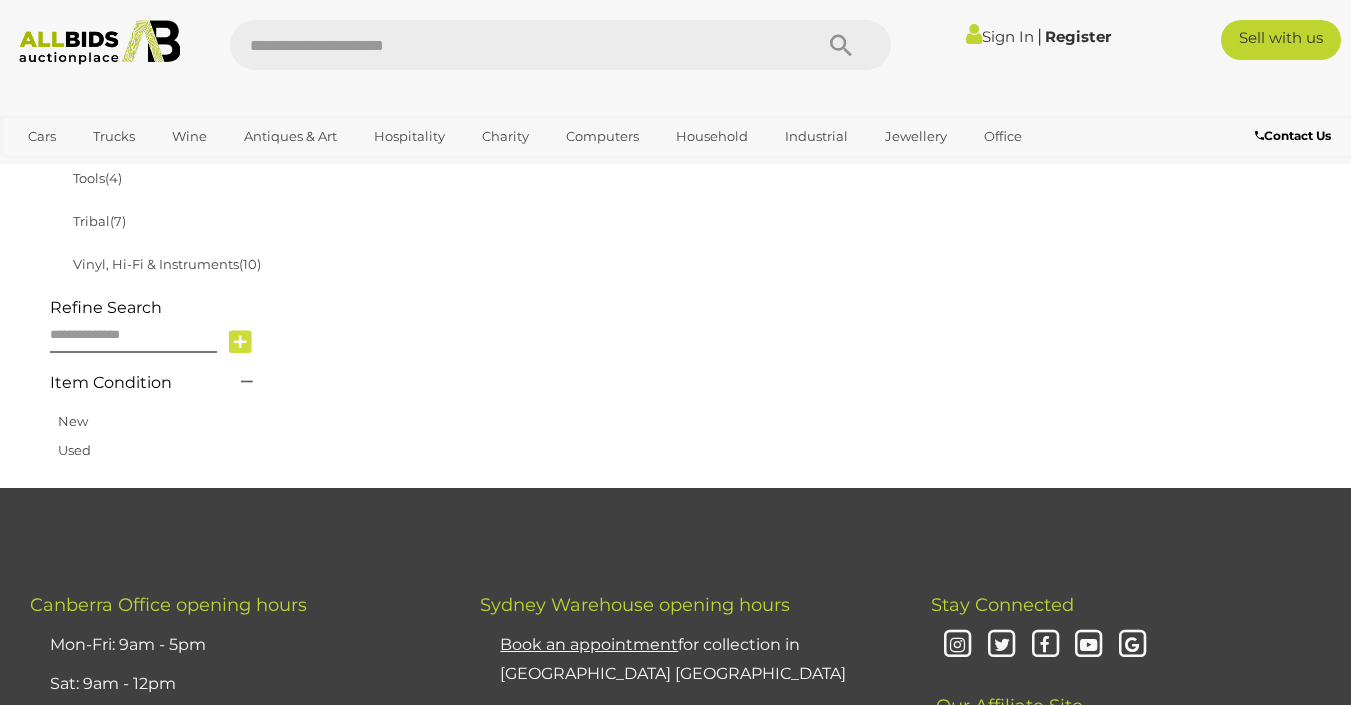 scroll, scrollTop: 1442, scrollLeft: 0, axis: vertical 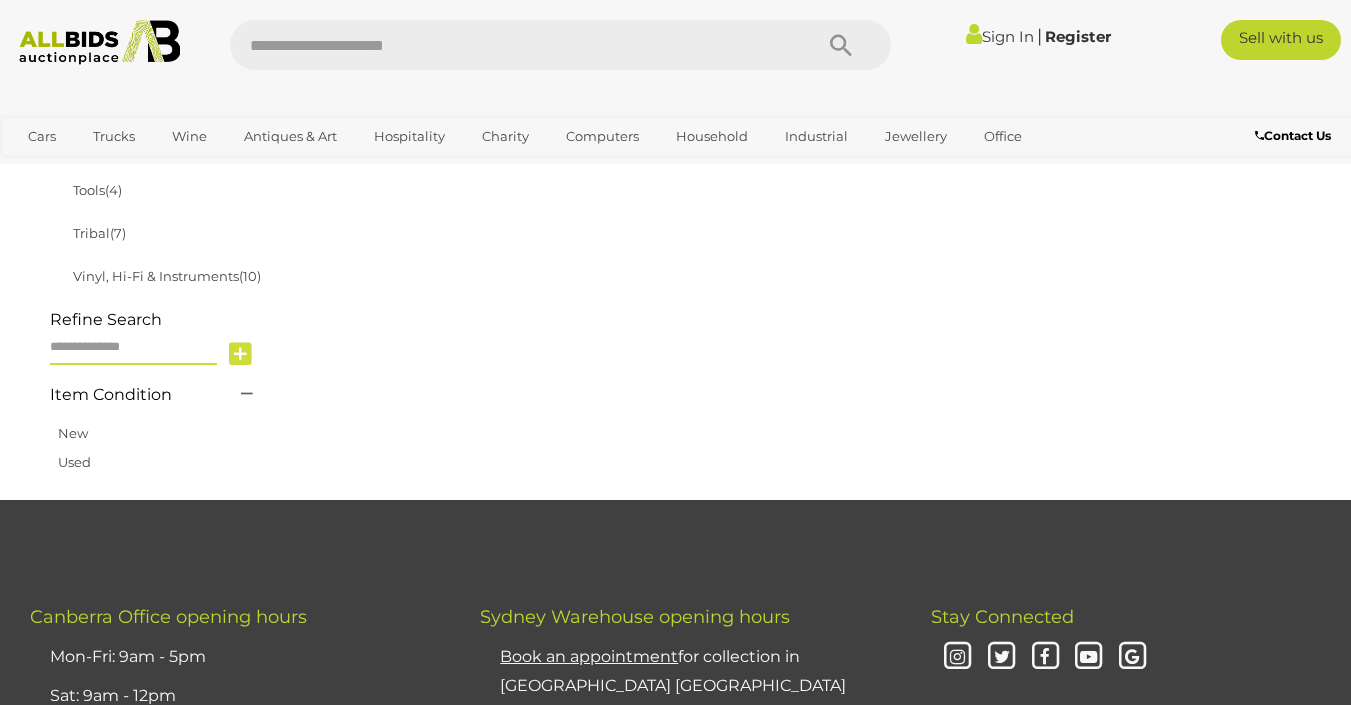 click at bounding box center [133, 347] 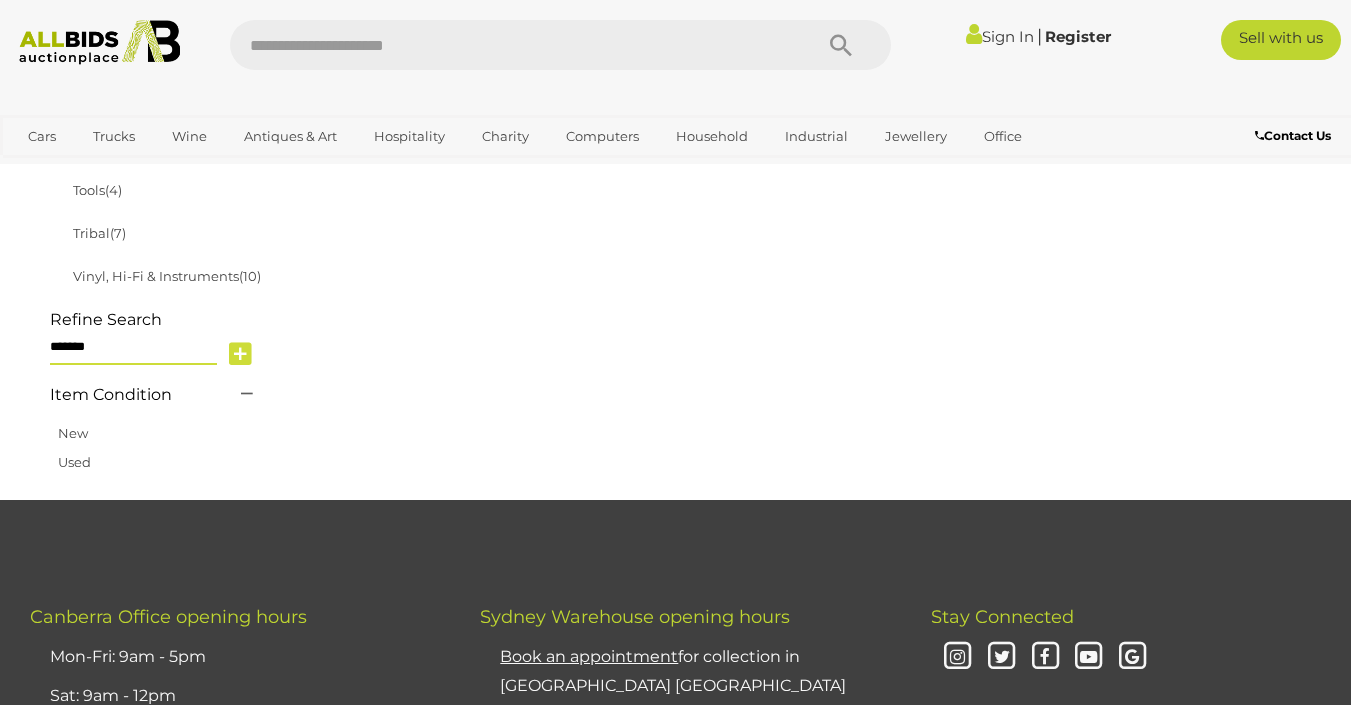 type on "*******" 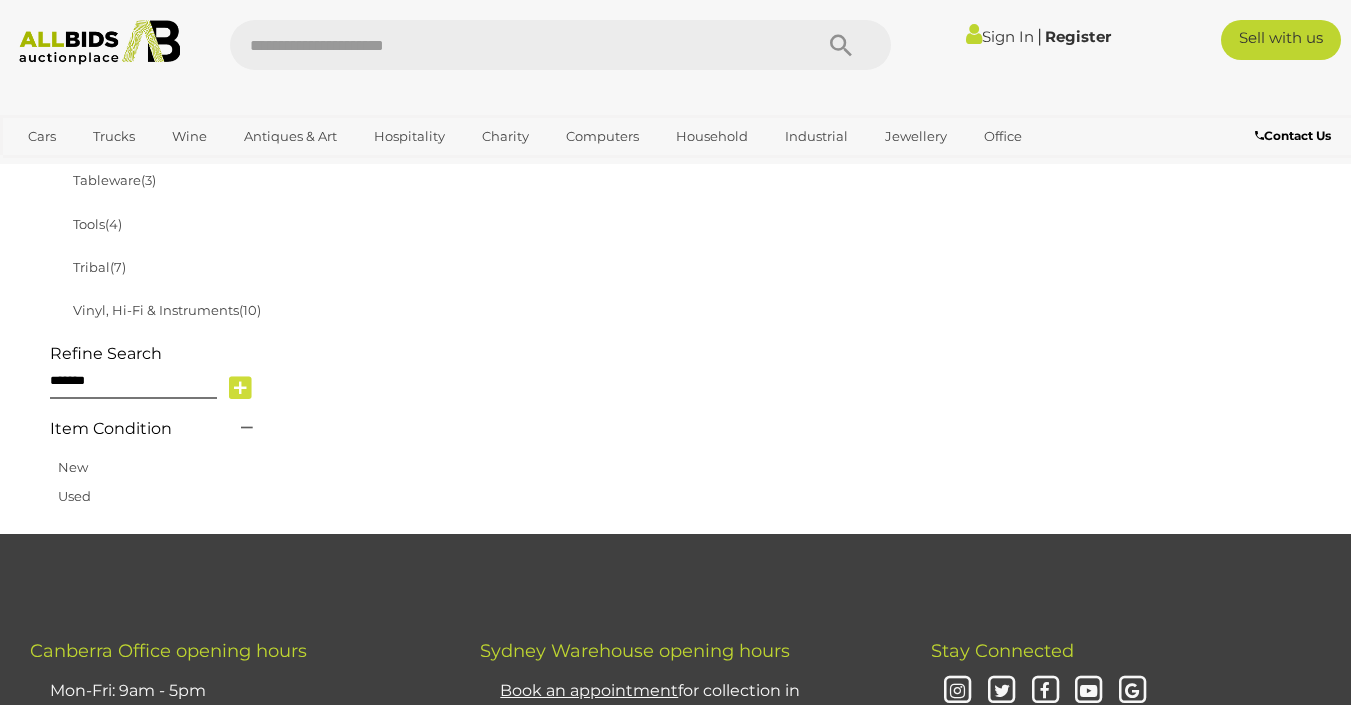 click at bounding box center [240, 388] 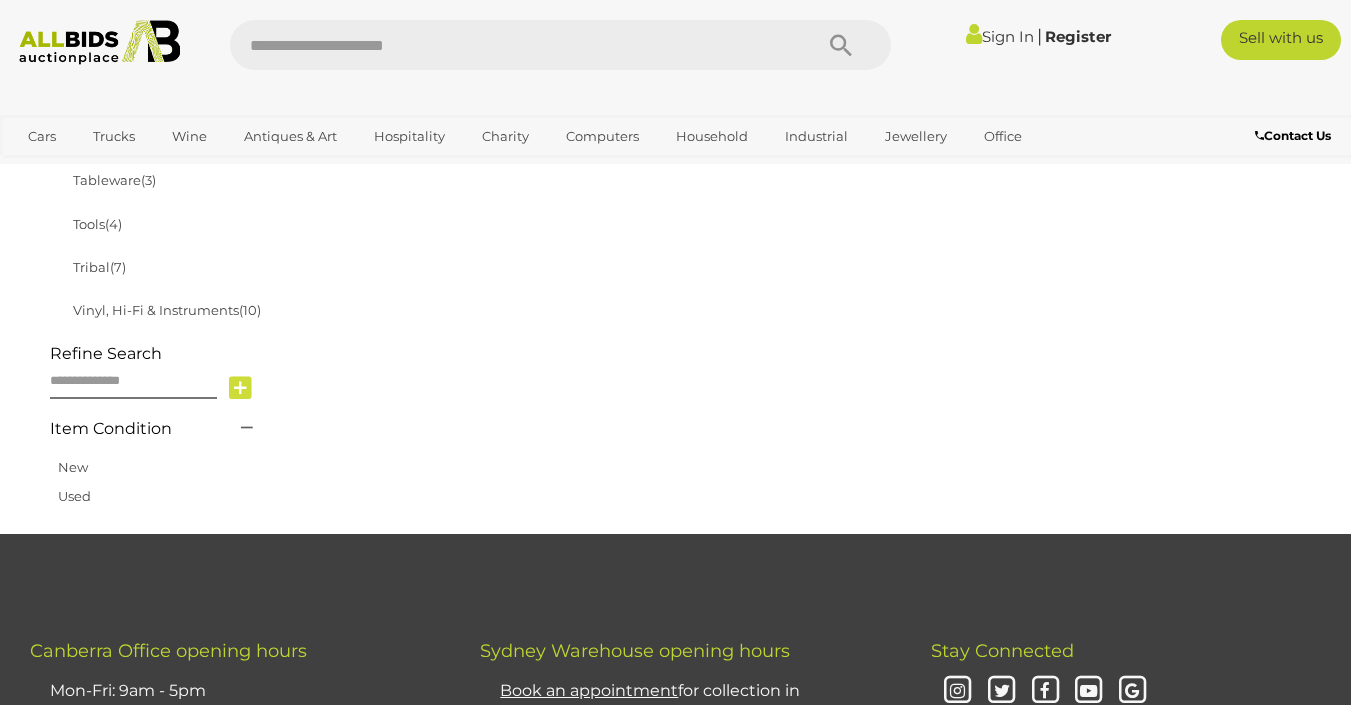scroll, scrollTop: 130, scrollLeft: 0, axis: vertical 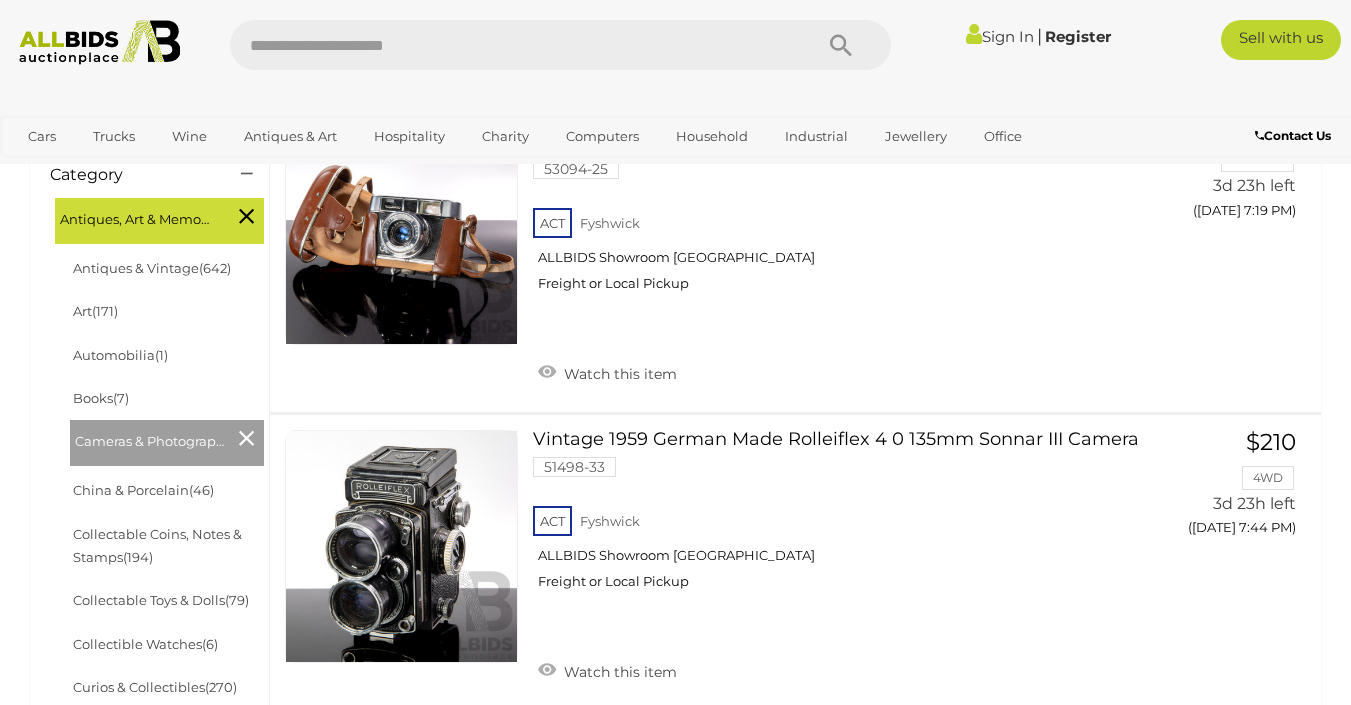 click at bounding box center (246, 216) 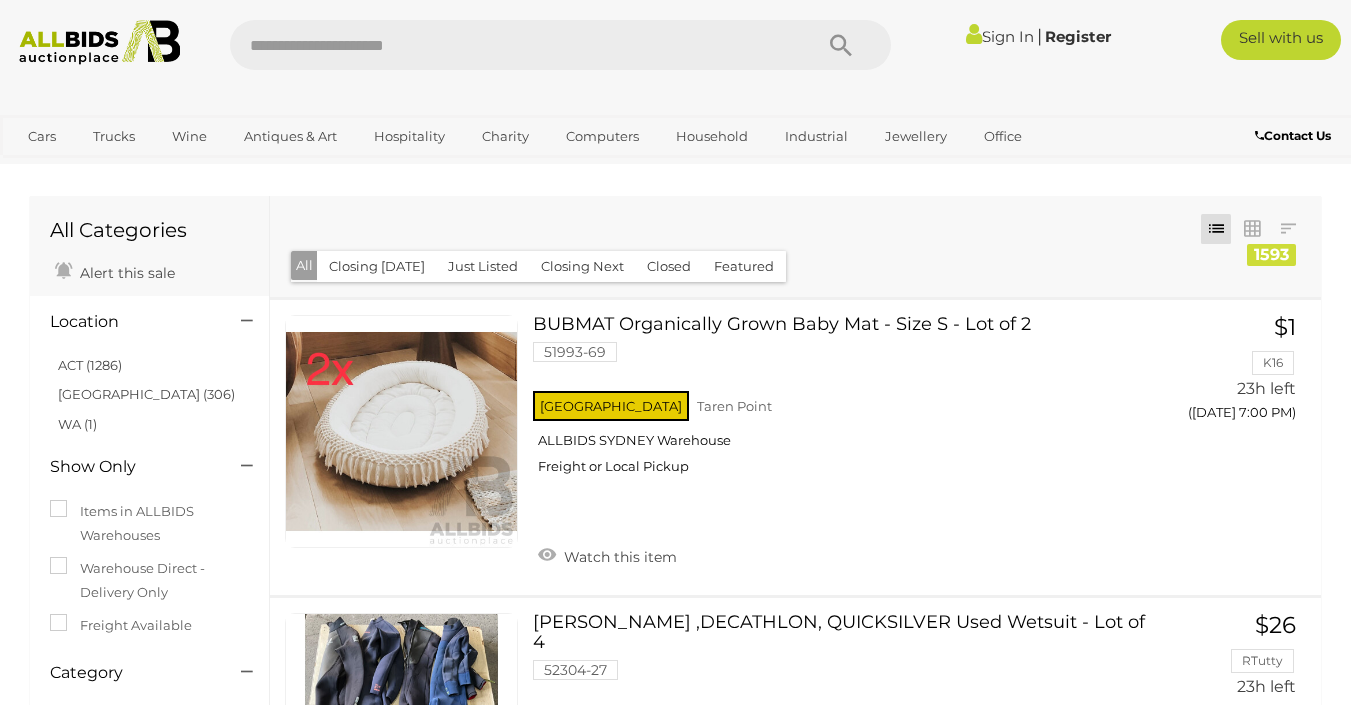 scroll, scrollTop: 0, scrollLeft: 0, axis: both 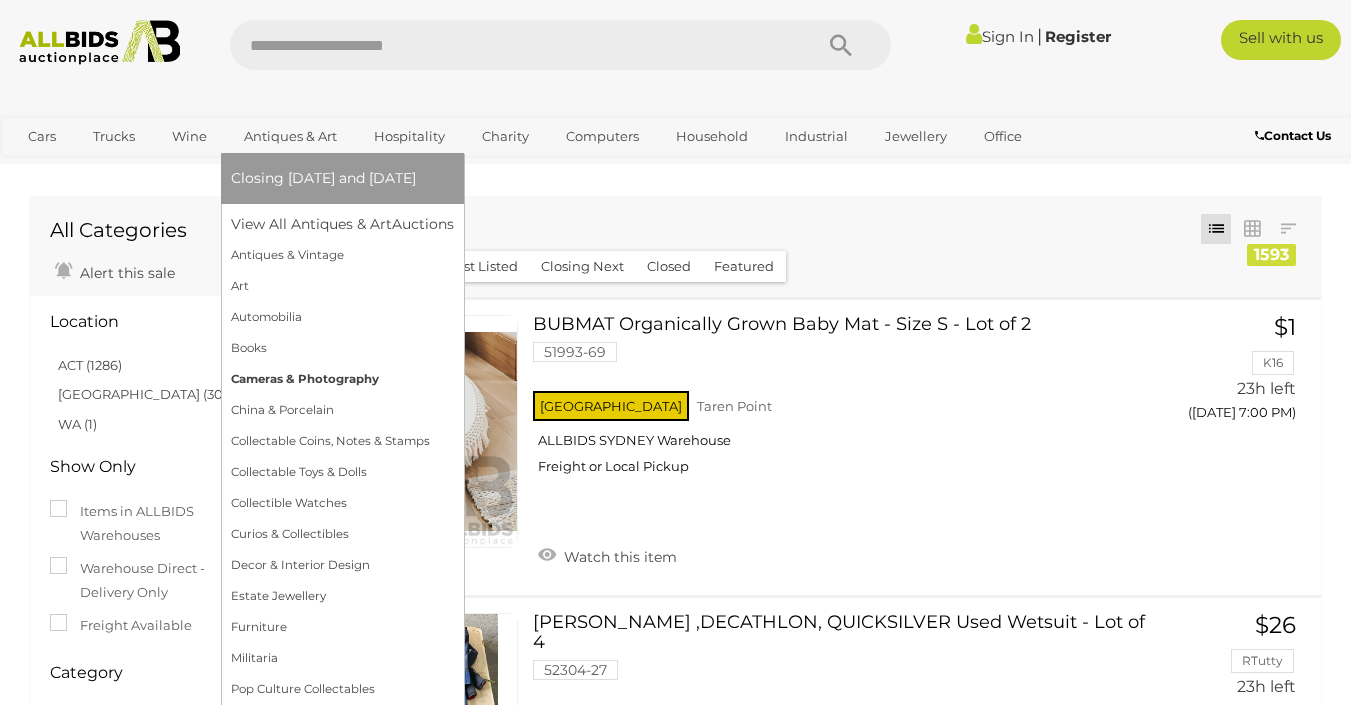click on "Cameras & Photography" at bounding box center [342, 379] 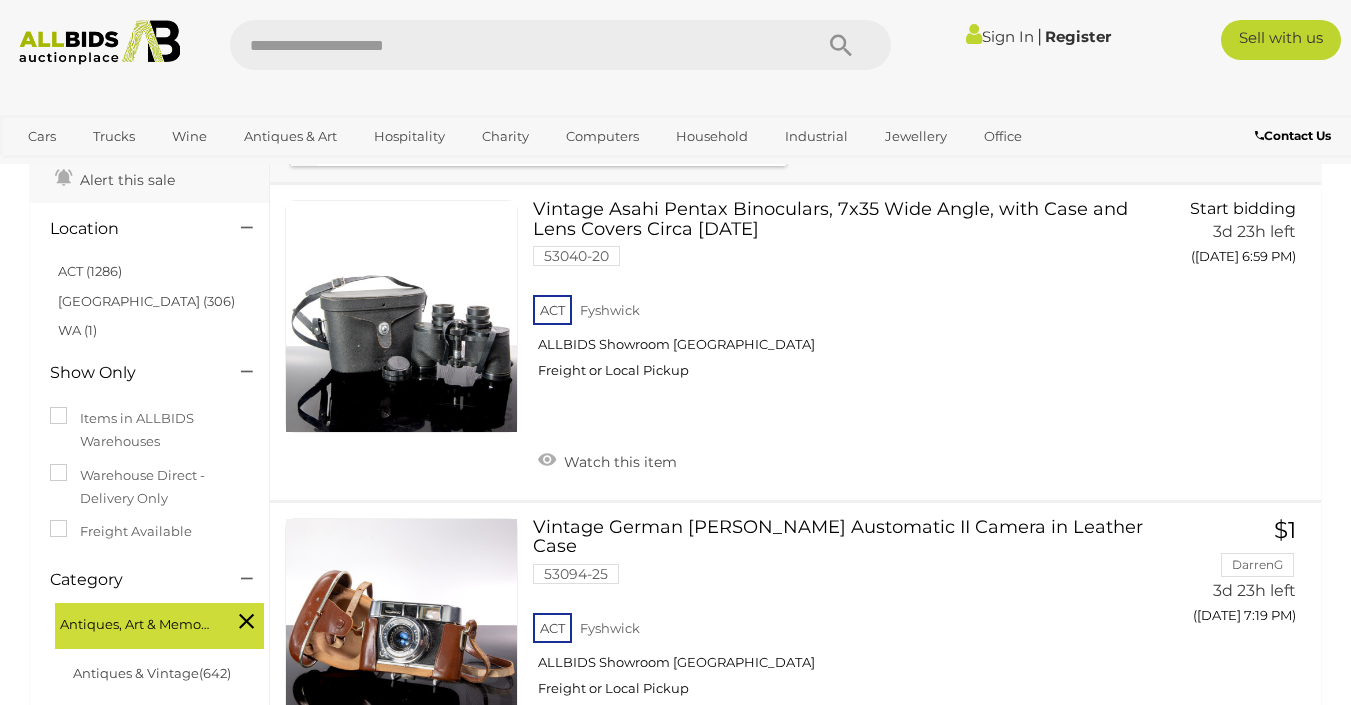 scroll, scrollTop: 145, scrollLeft: 0, axis: vertical 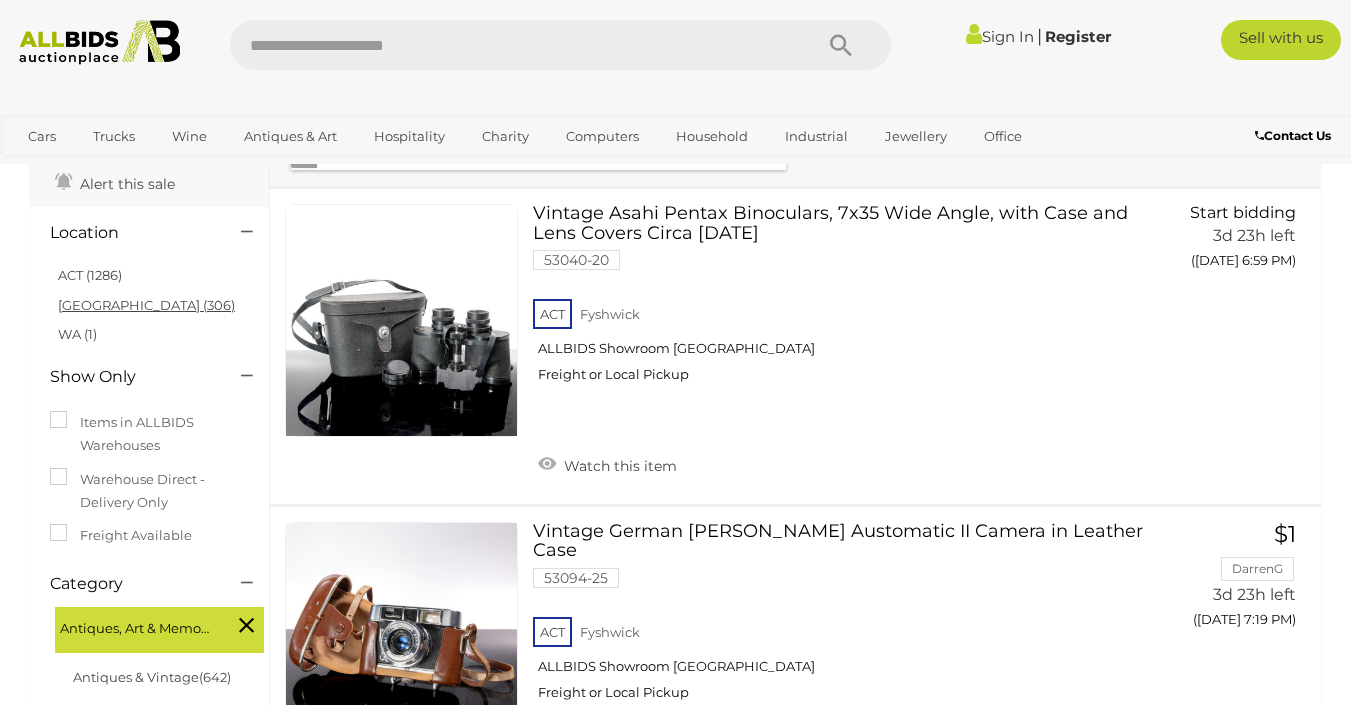 click on "[GEOGRAPHIC_DATA] (306)" at bounding box center [146, 305] 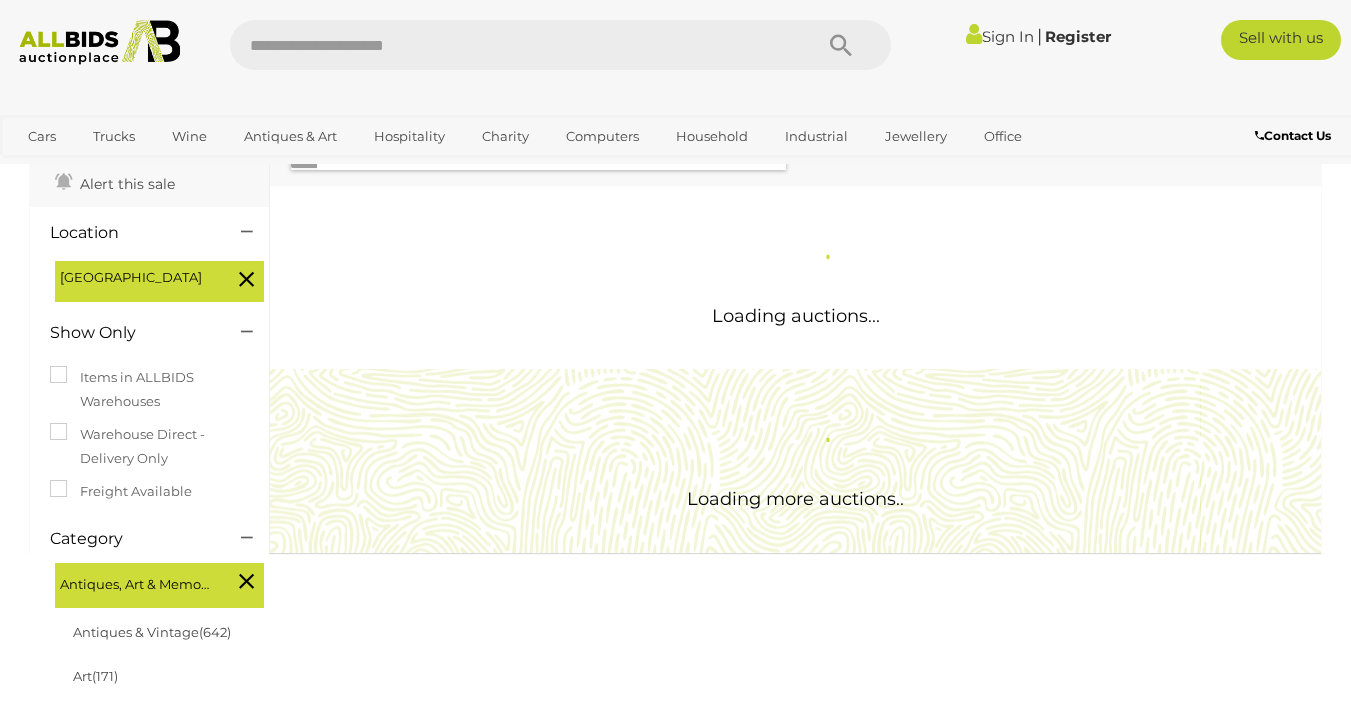 scroll, scrollTop: 0, scrollLeft: 0, axis: both 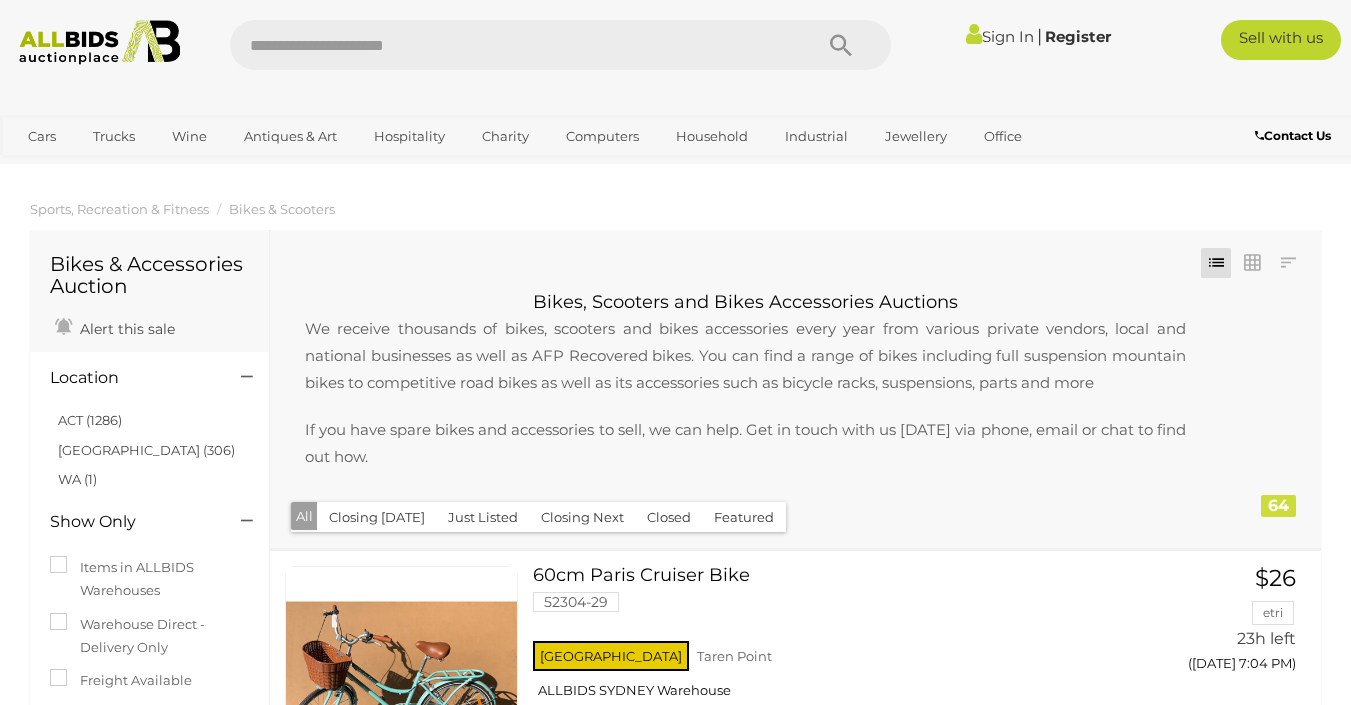 click at bounding box center (511, 45) 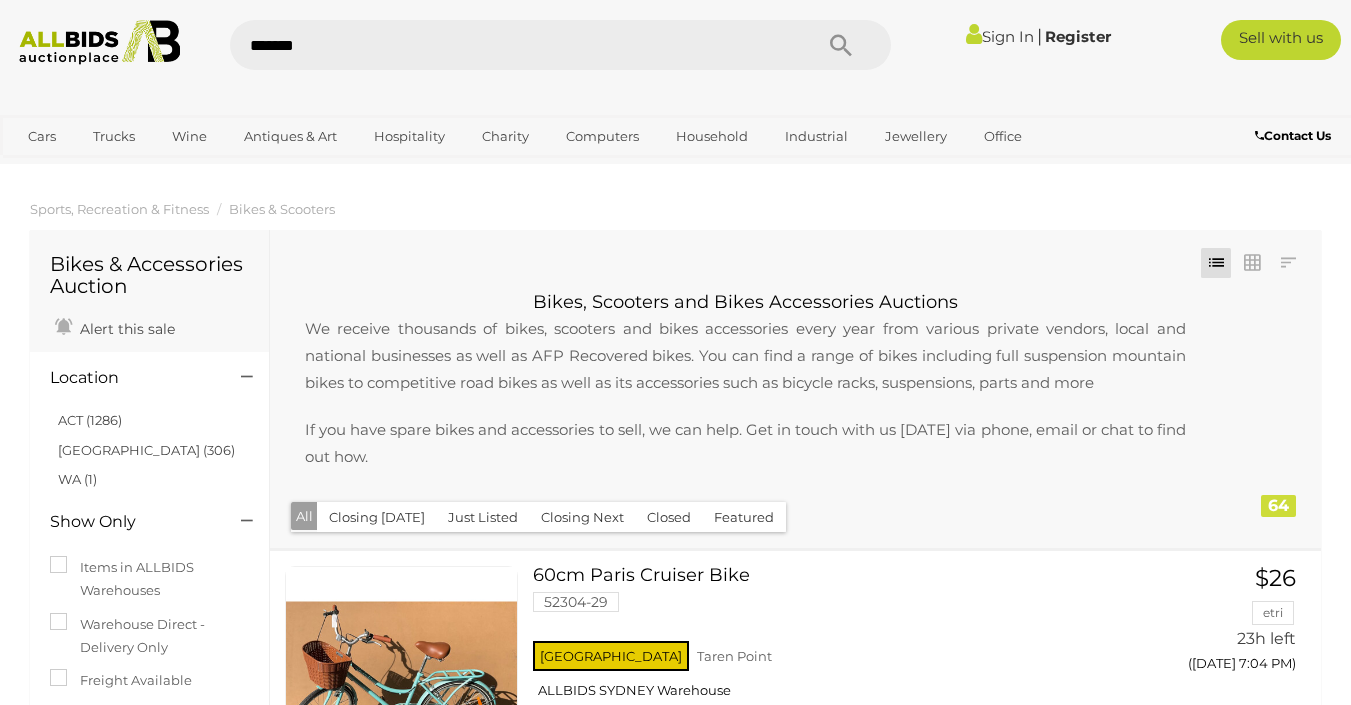 type on "*******" 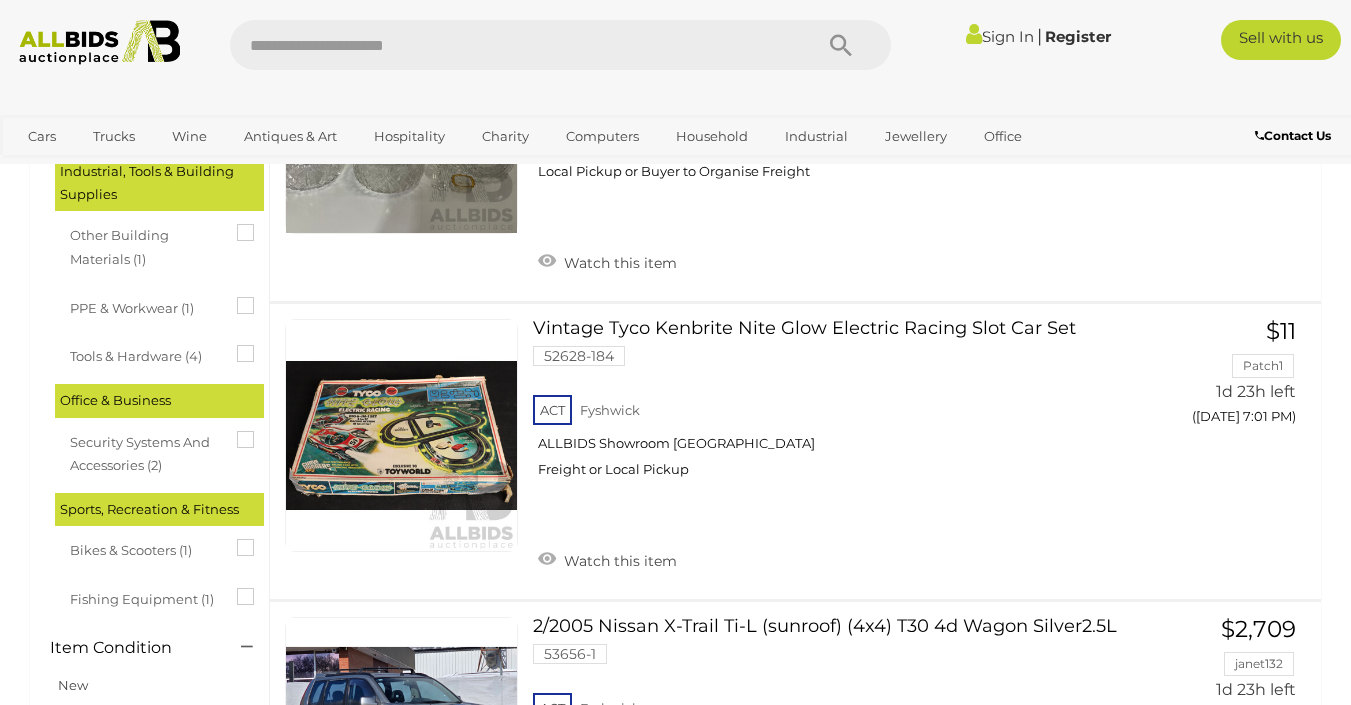 scroll, scrollTop: 1532, scrollLeft: 0, axis: vertical 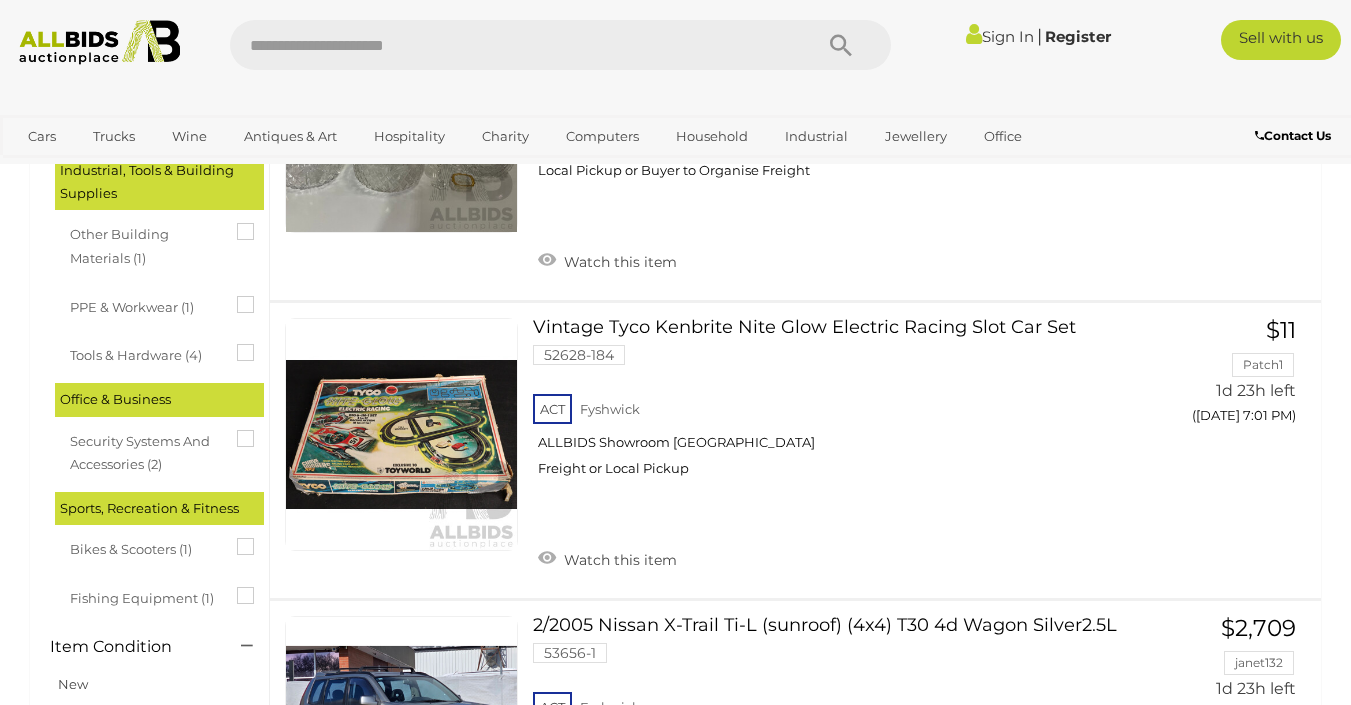 click on "Fishing Equipment (1)" at bounding box center [164, 600] 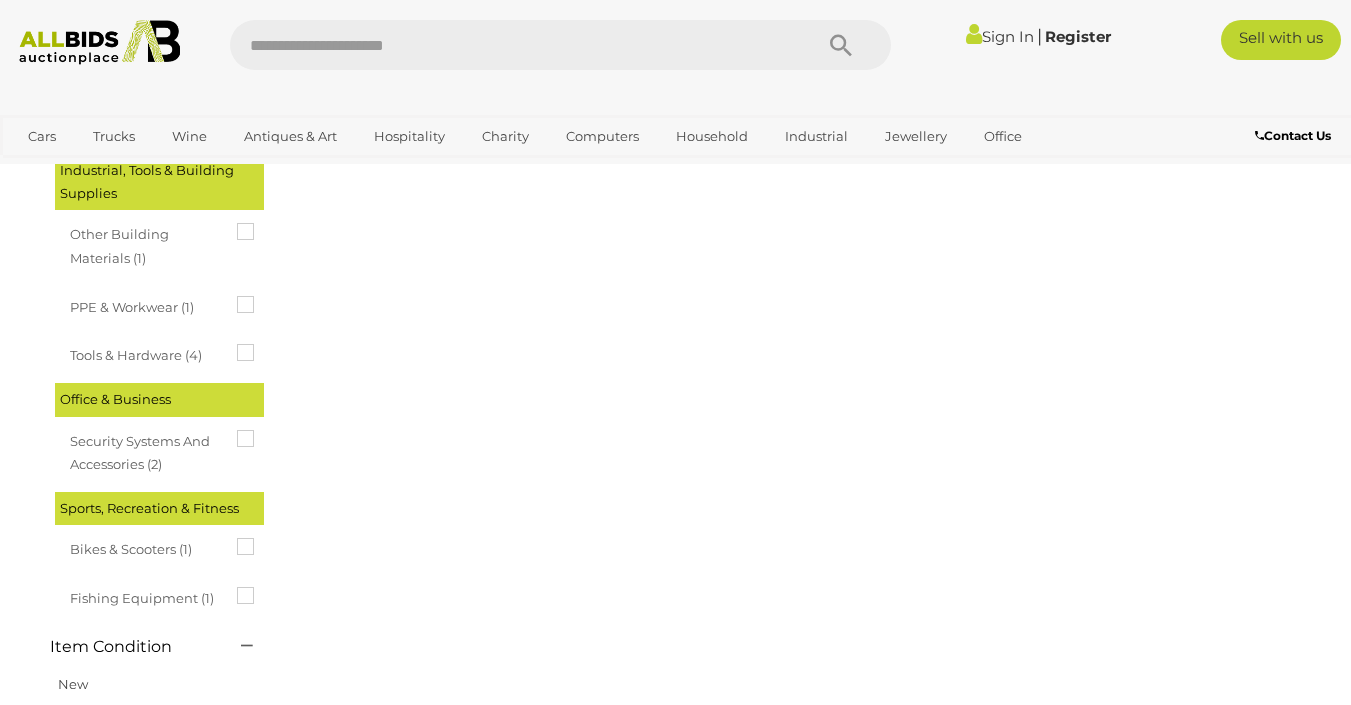 scroll 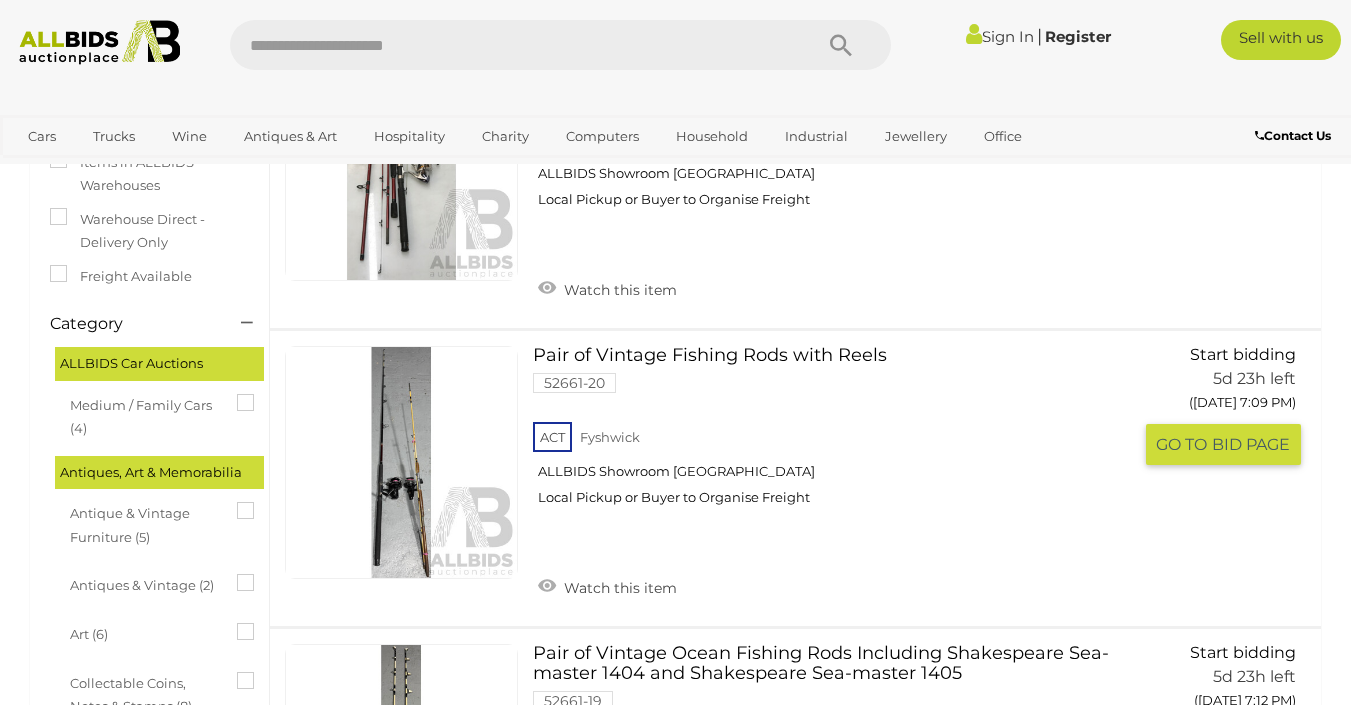 click at bounding box center [401, 462] 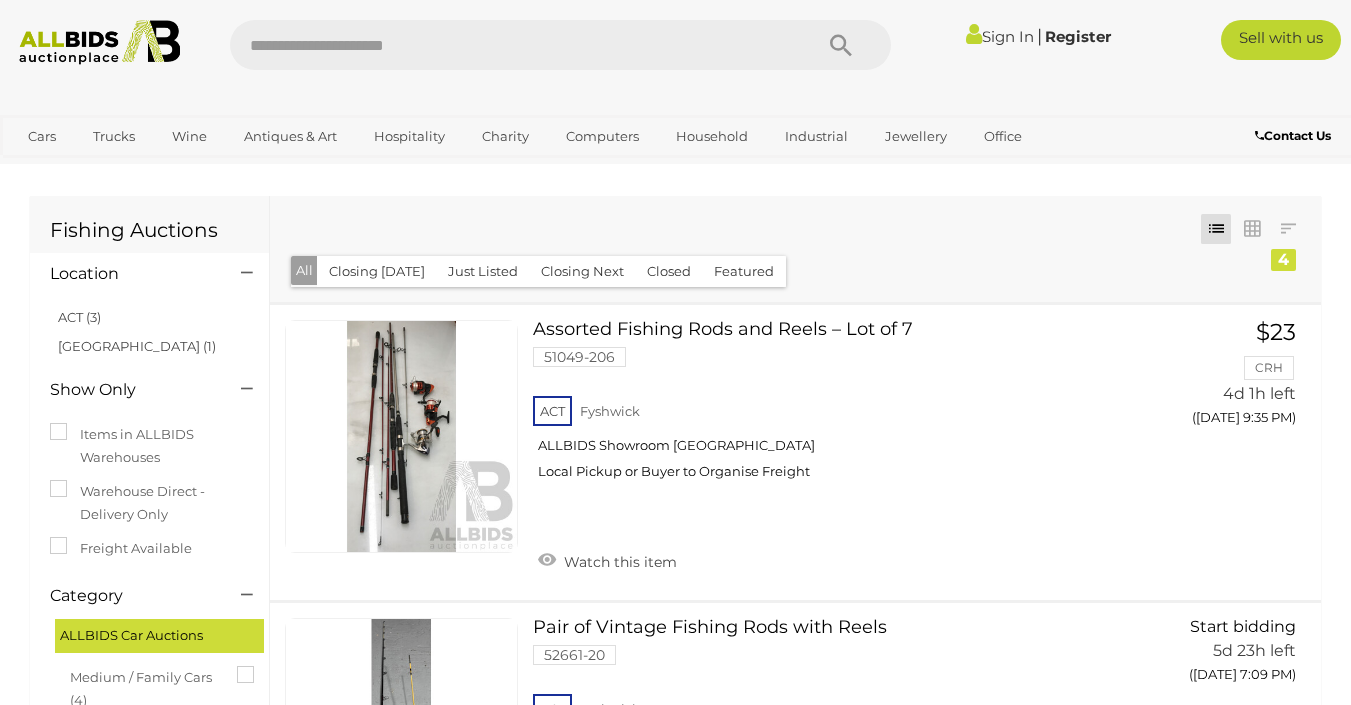 scroll, scrollTop: -1, scrollLeft: 0, axis: vertical 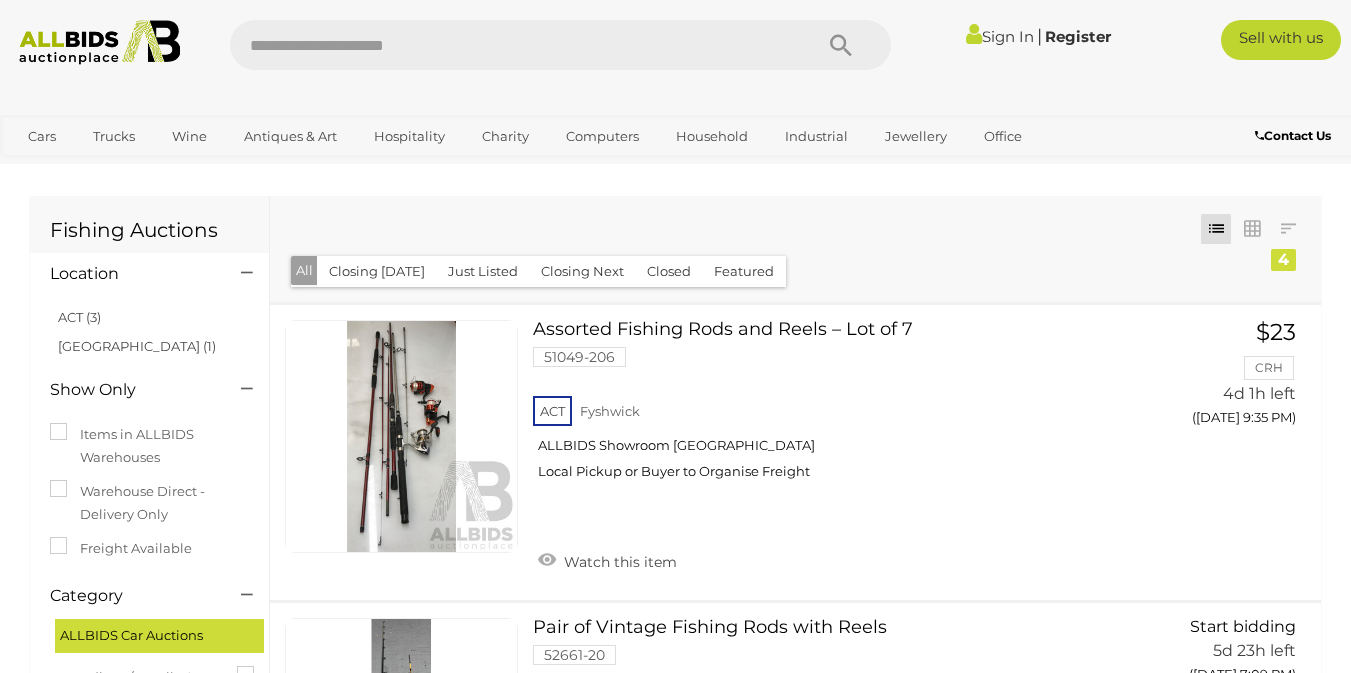 click at bounding box center [511, 45] 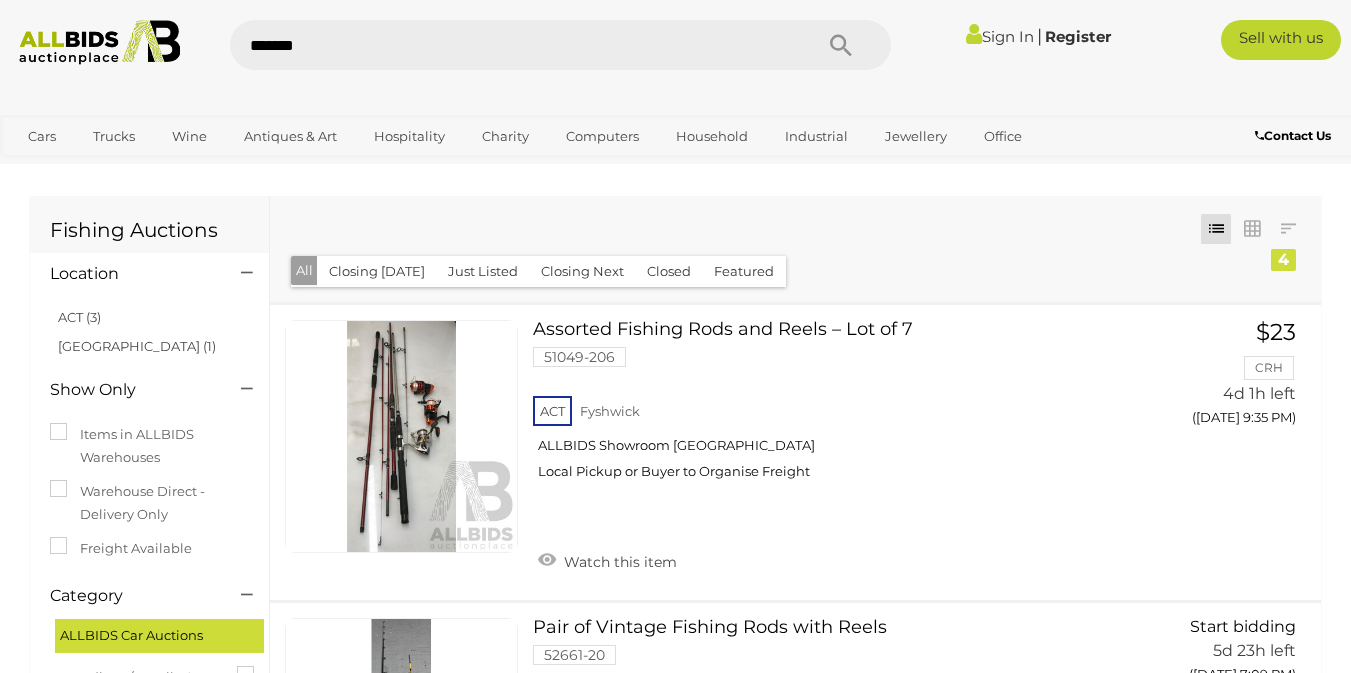 type on "********" 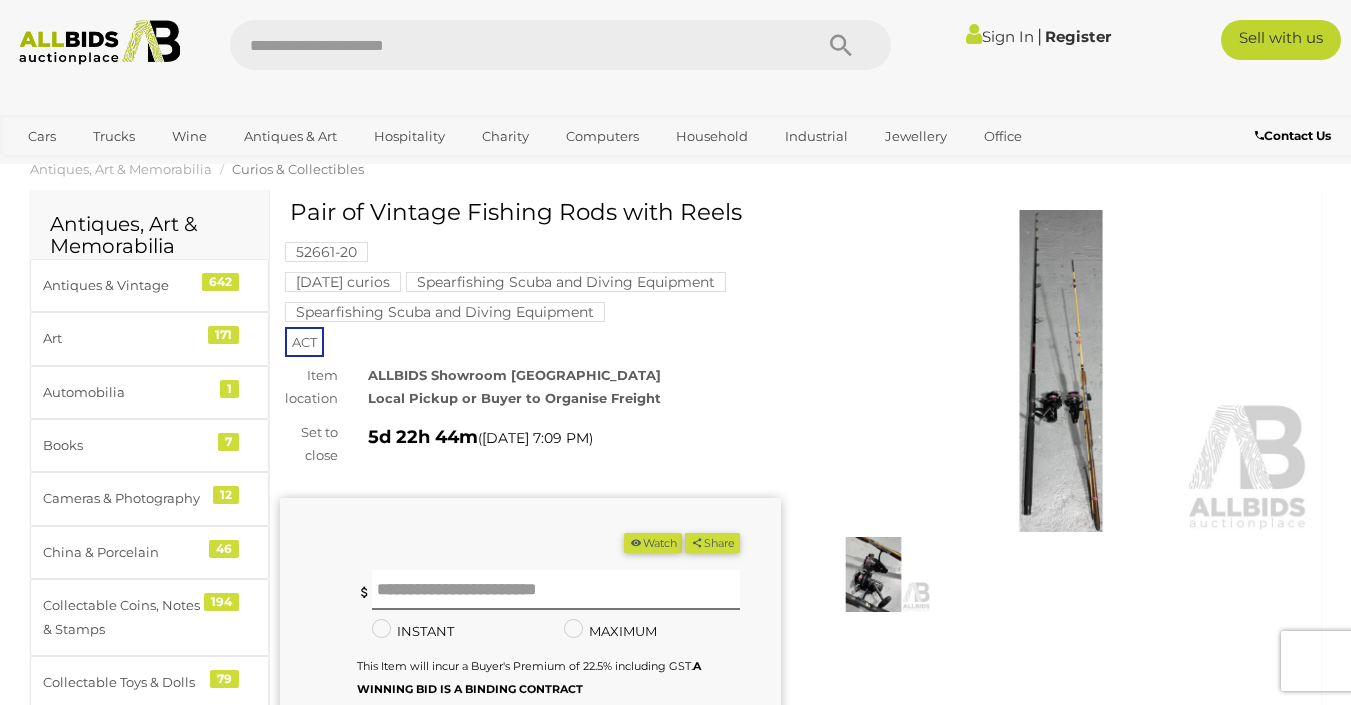 scroll, scrollTop: 52, scrollLeft: 0, axis: vertical 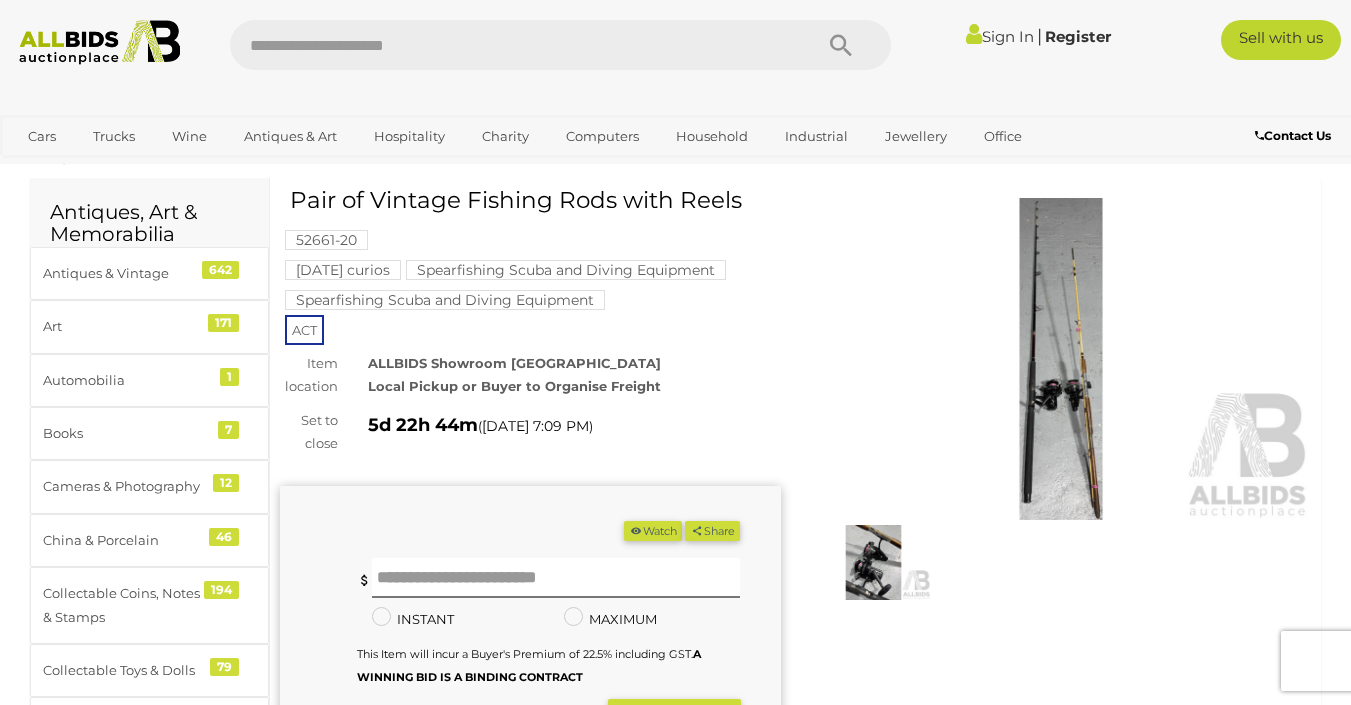 click at bounding box center (1061, 359) 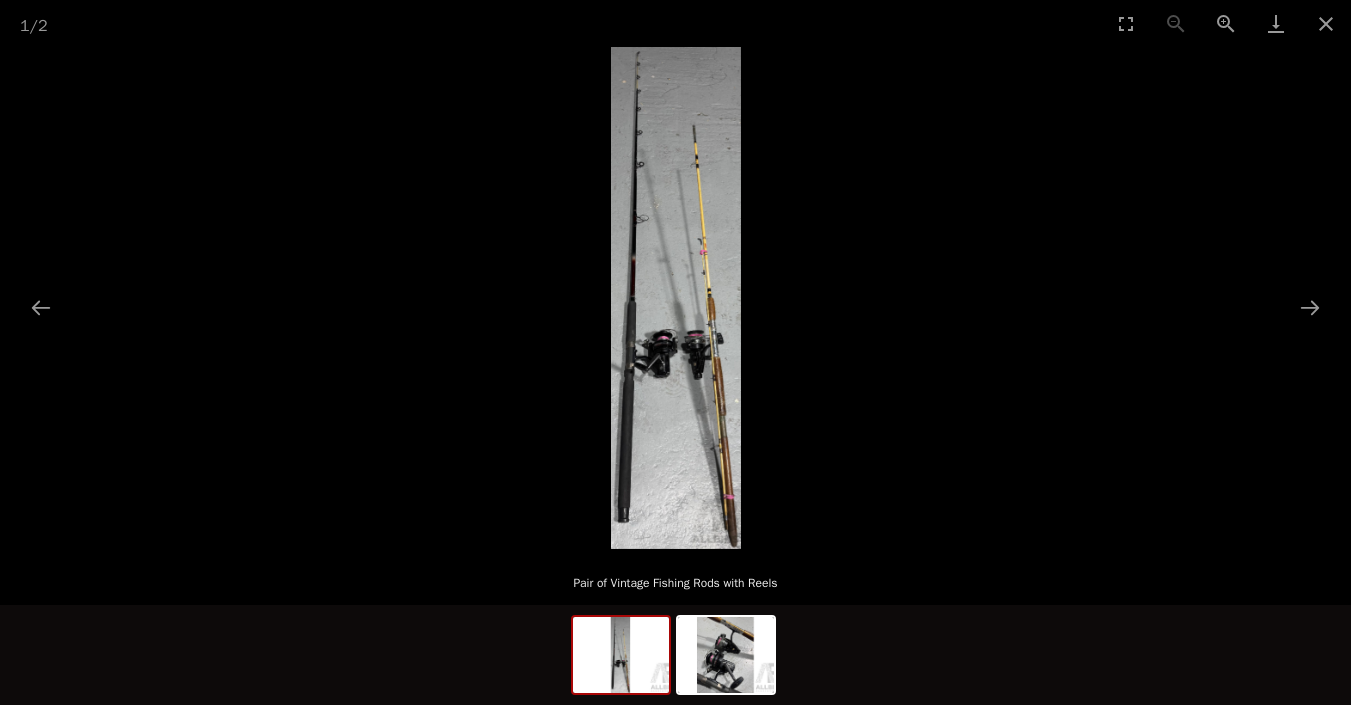 scroll, scrollTop: 0, scrollLeft: 0, axis: both 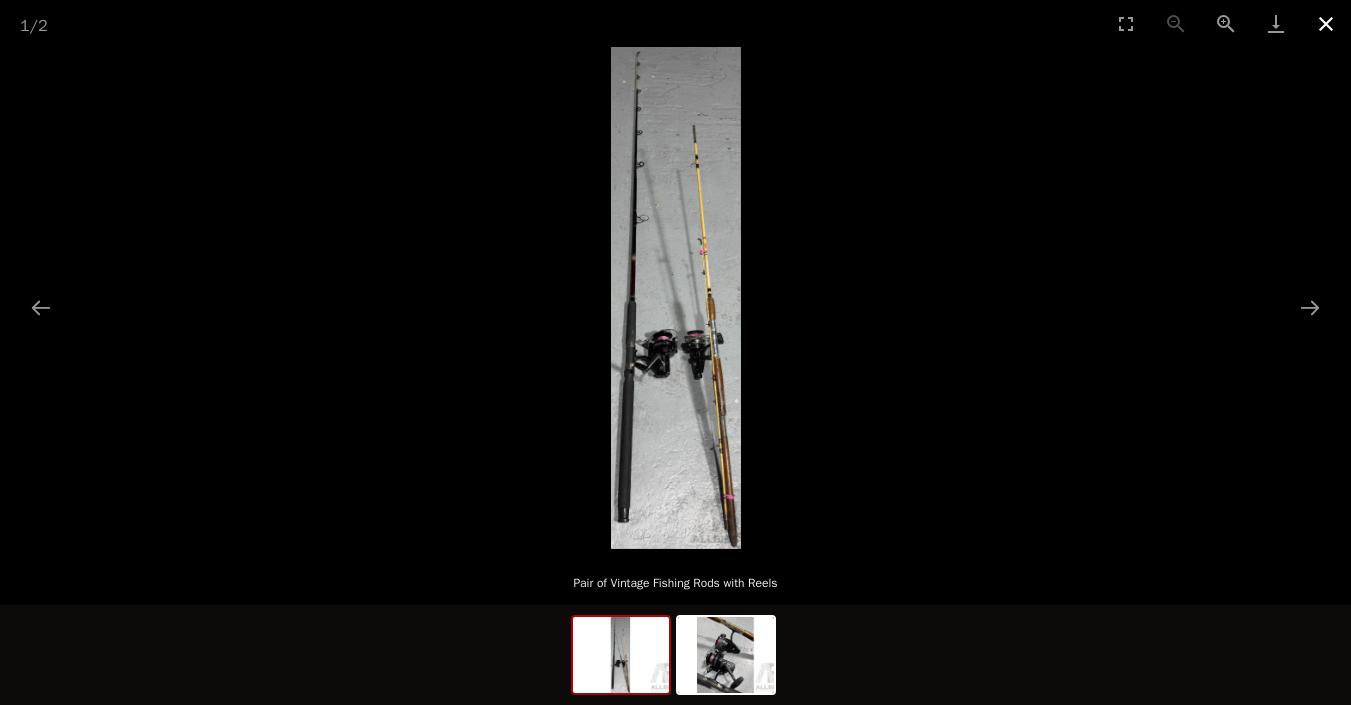 click at bounding box center (1326, 23) 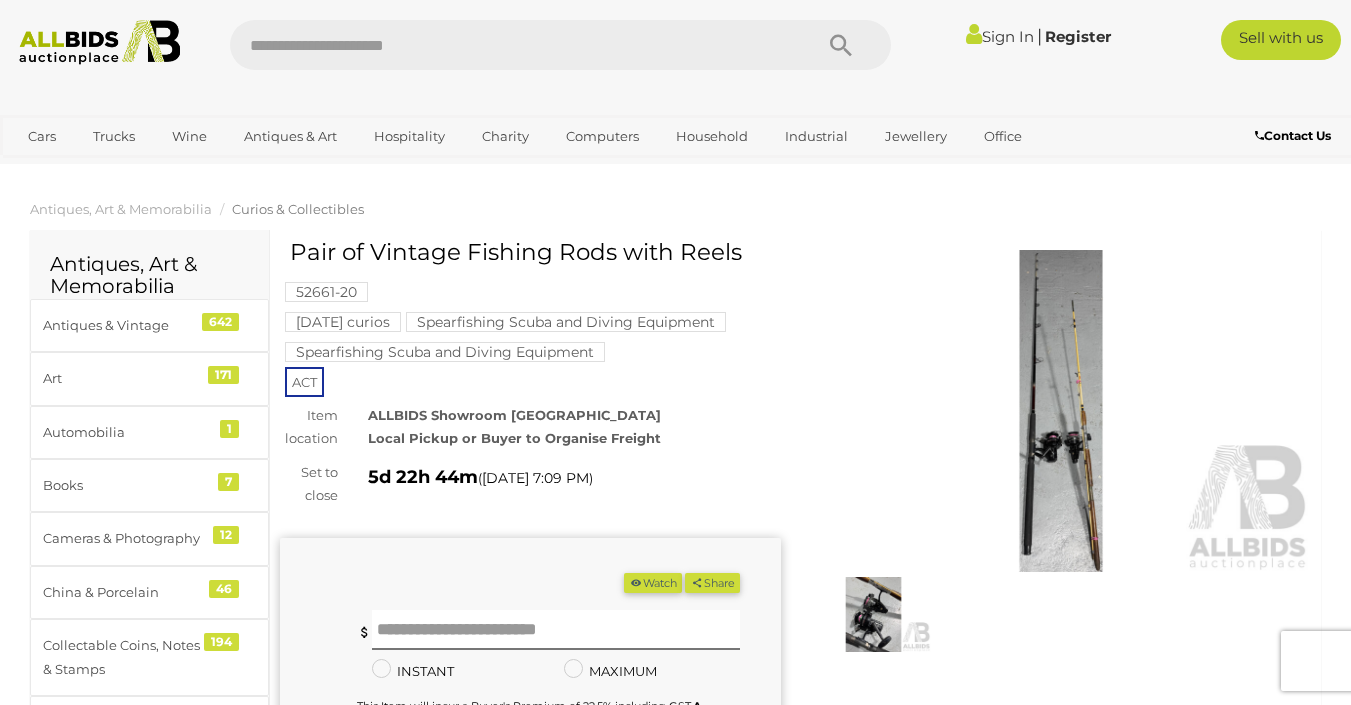 scroll, scrollTop: 52, scrollLeft: 0, axis: vertical 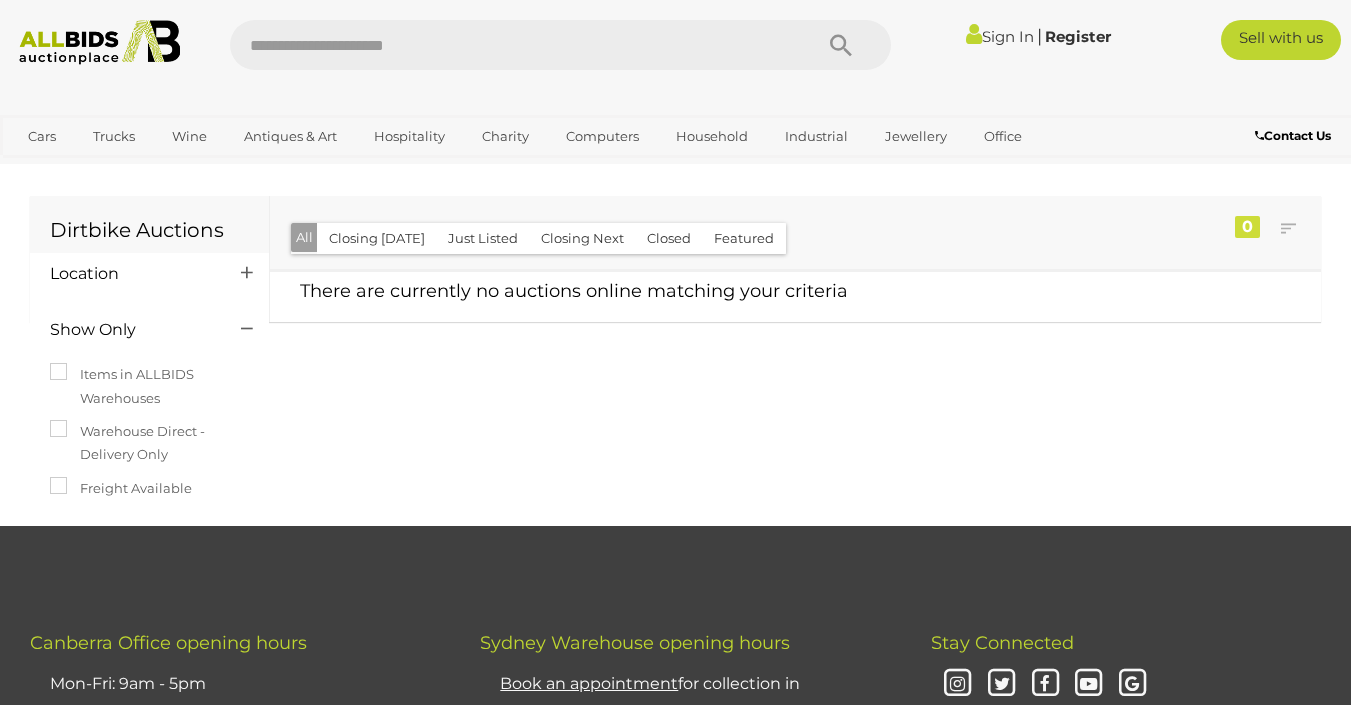 click on "Location" at bounding box center (149, 463) 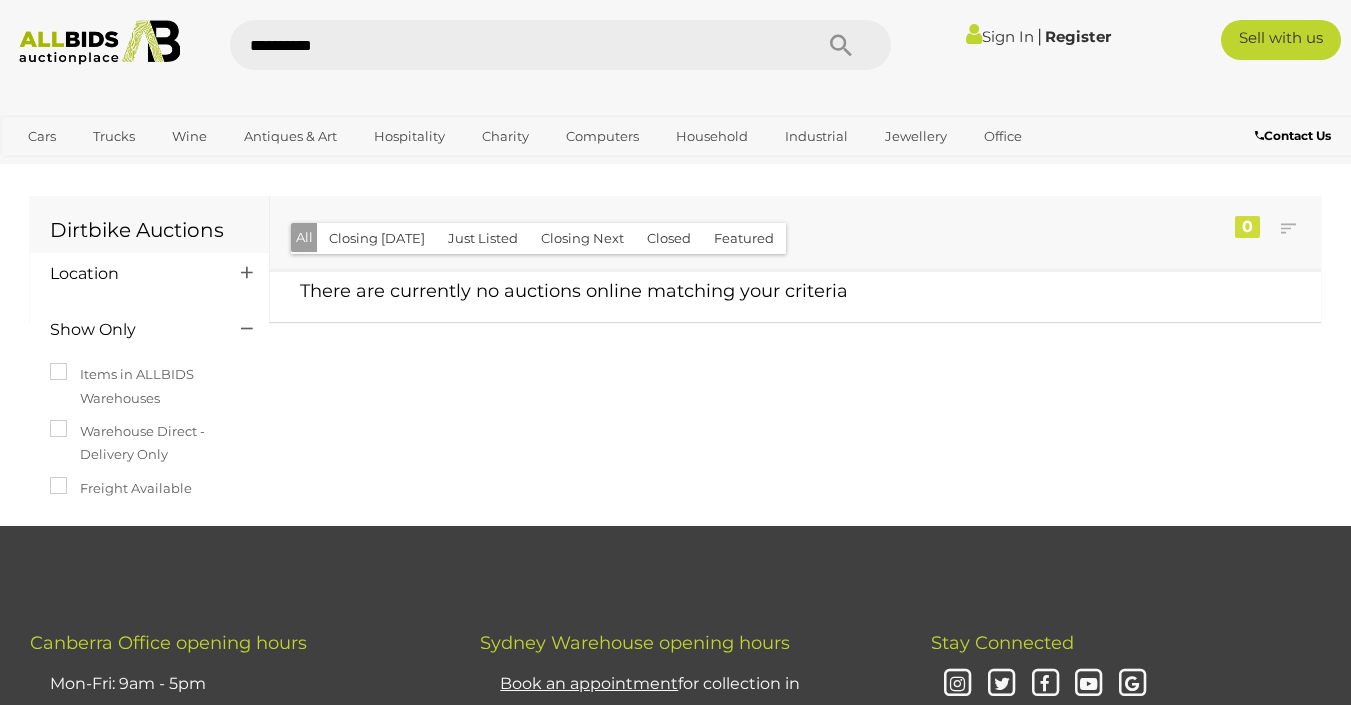type on "**********" 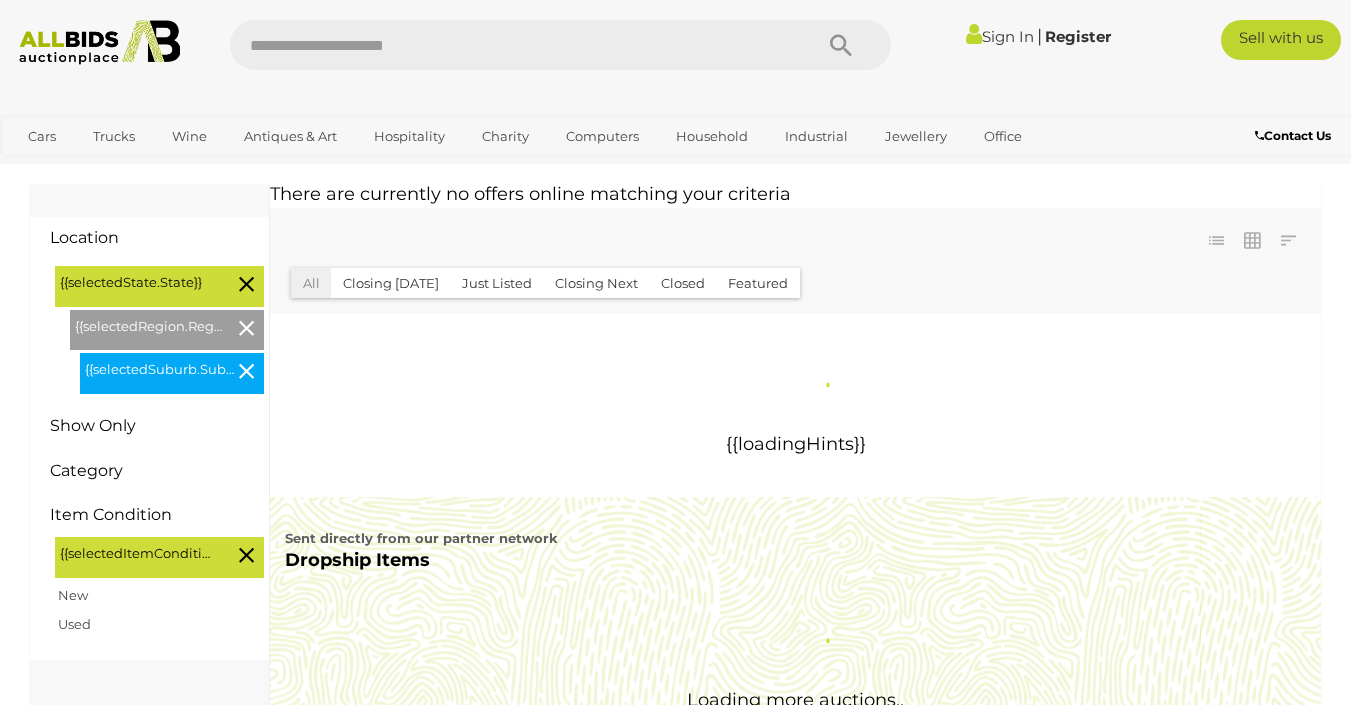 scroll, scrollTop: 0, scrollLeft: 0, axis: both 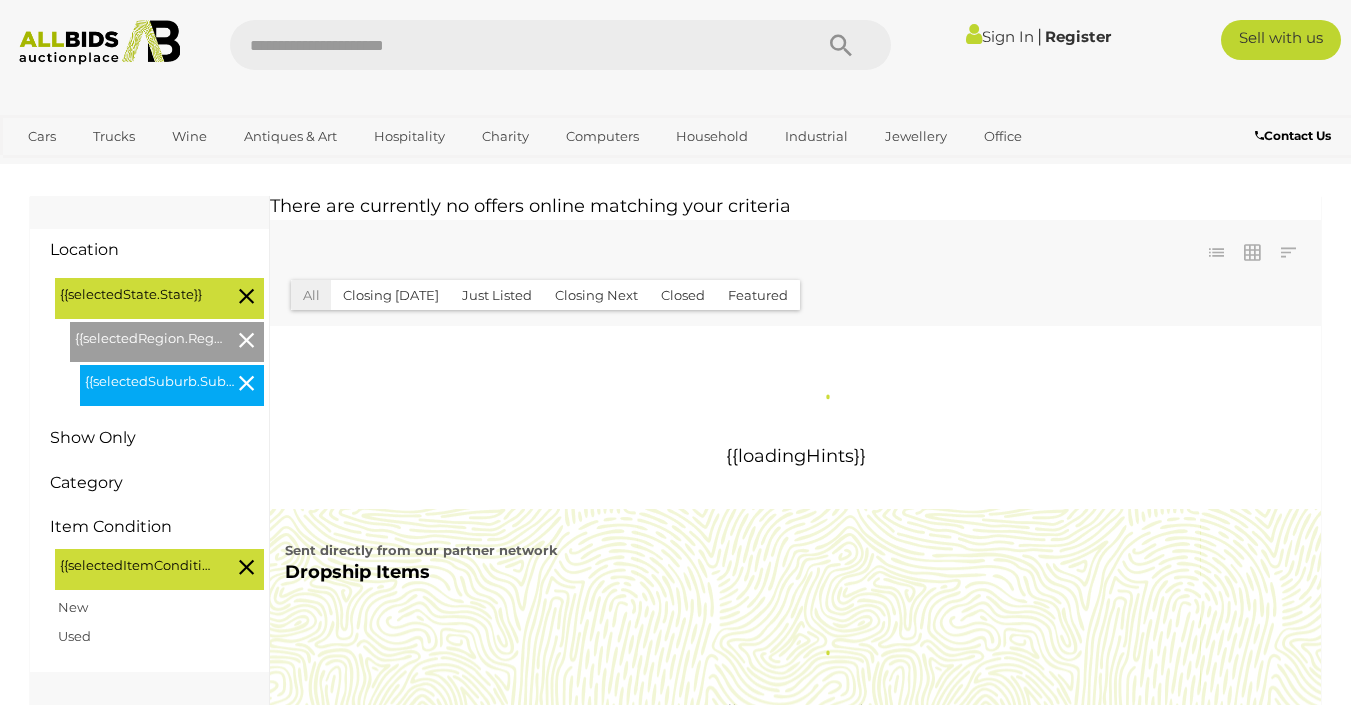 click at bounding box center (511, 45) 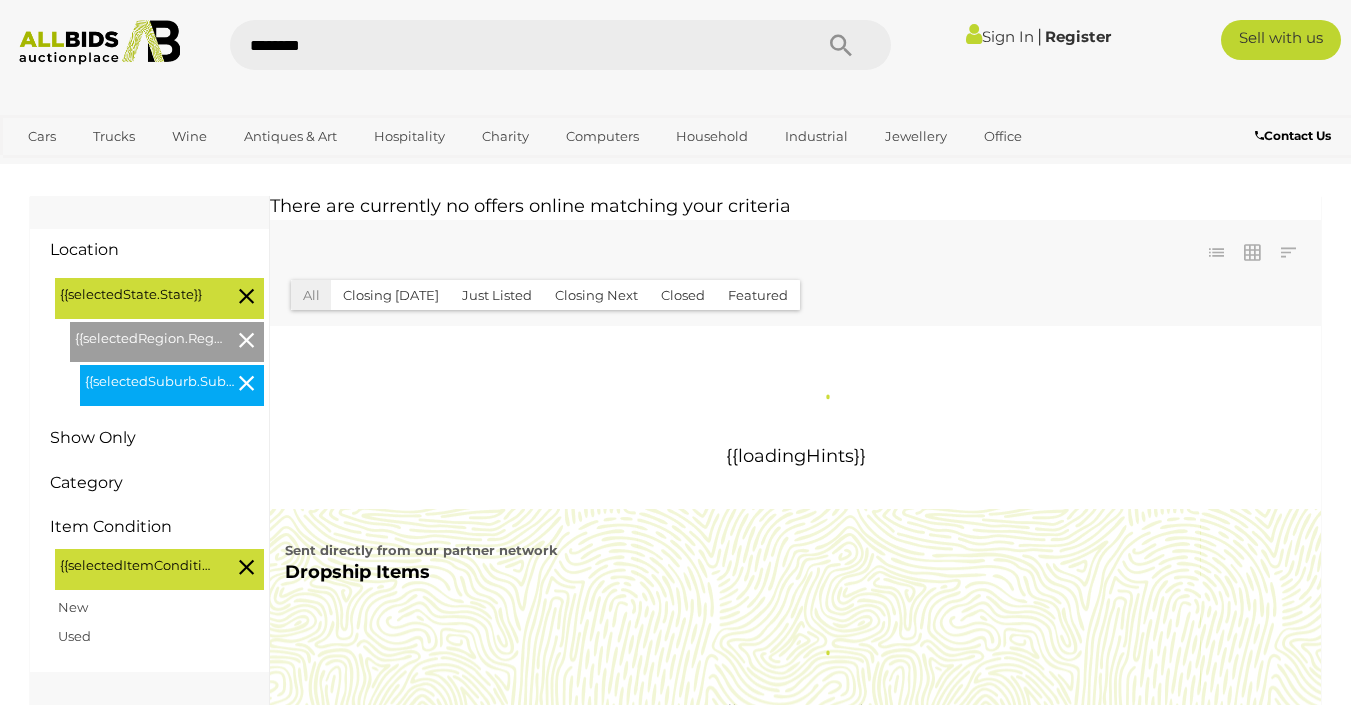type on "*********" 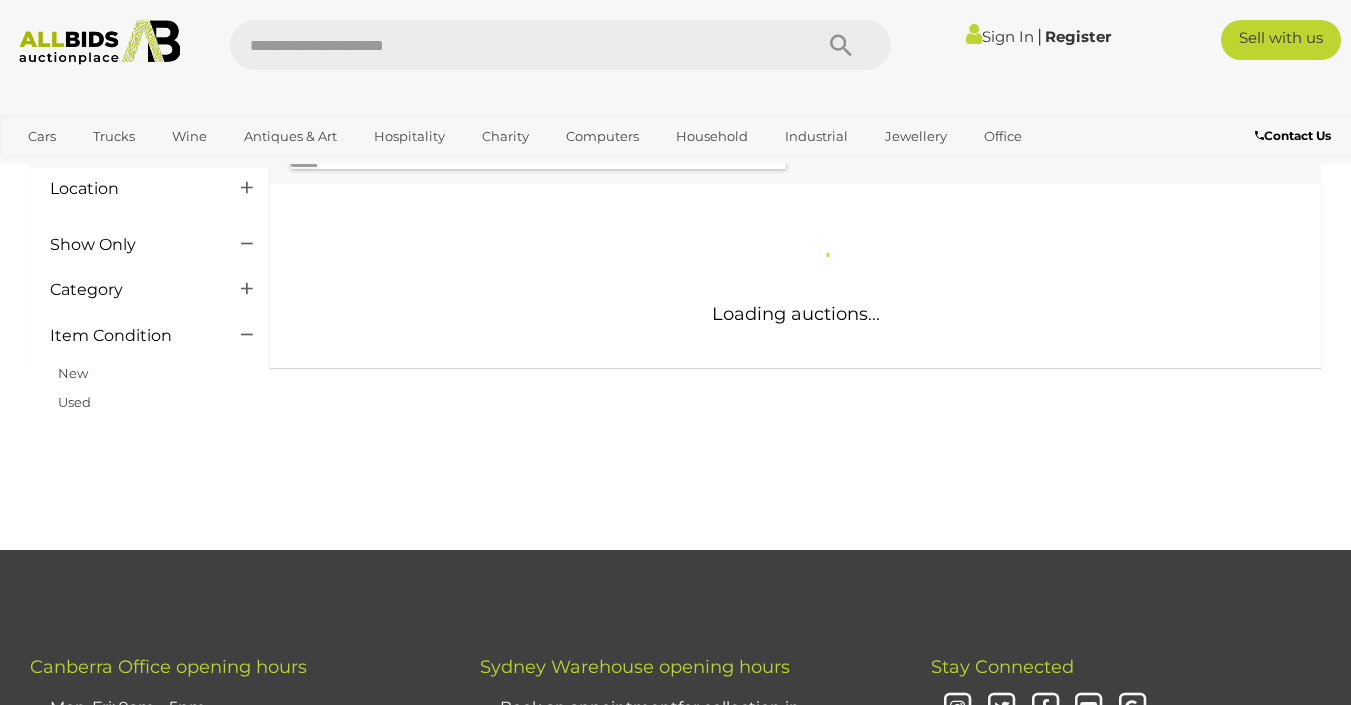 scroll, scrollTop: 105, scrollLeft: 0, axis: vertical 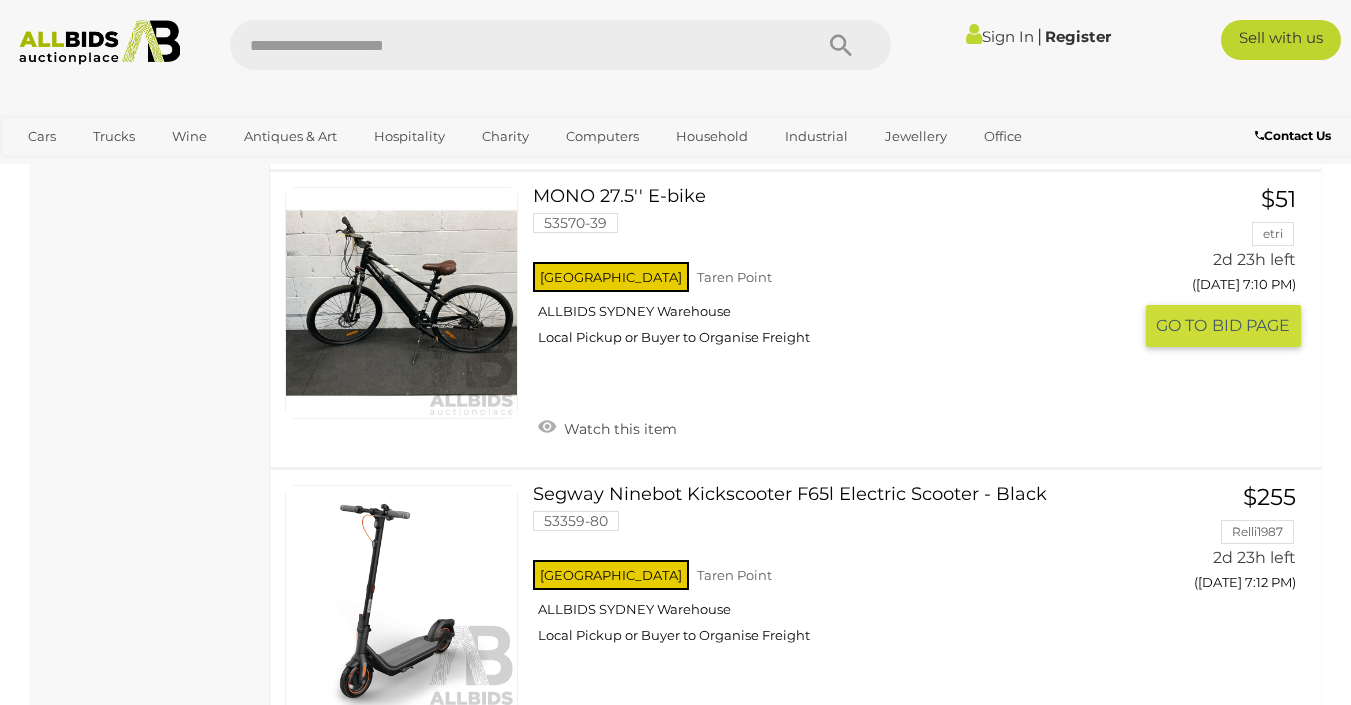 click at bounding box center [401, 303] 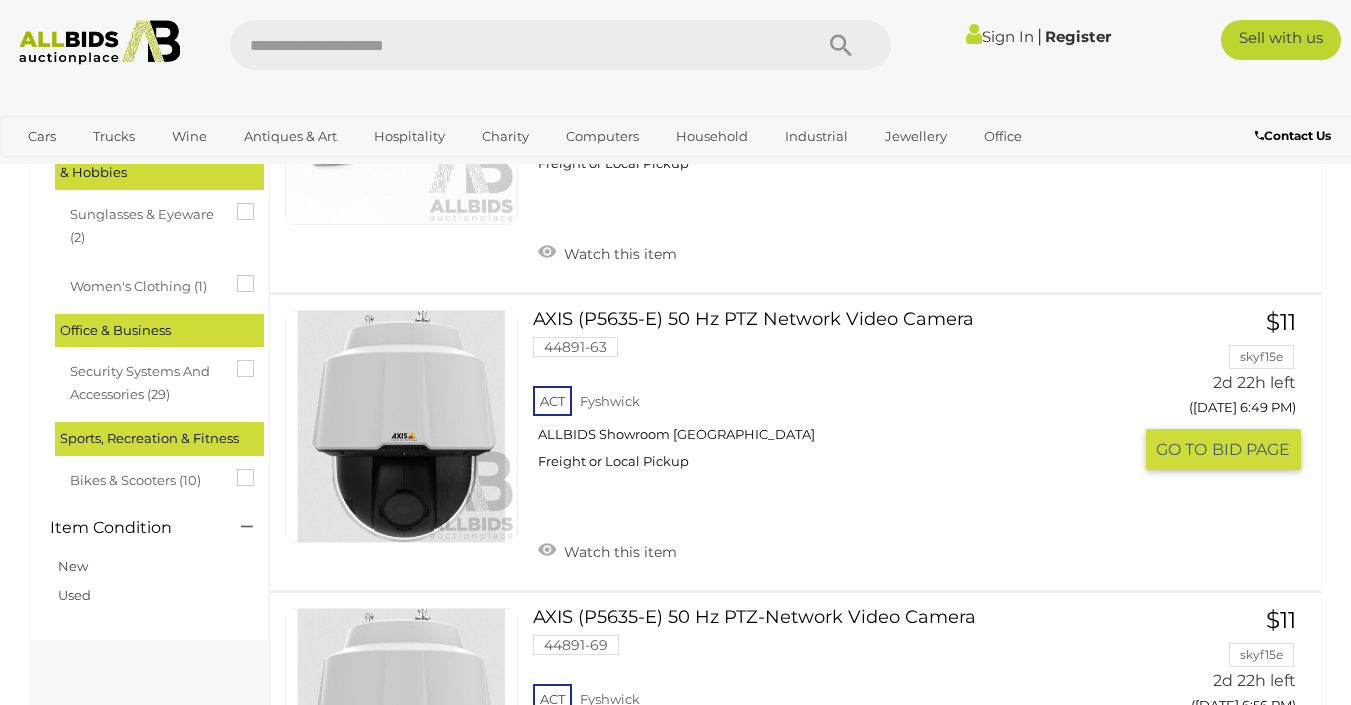 scroll, scrollTop: 921, scrollLeft: 0, axis: vertical 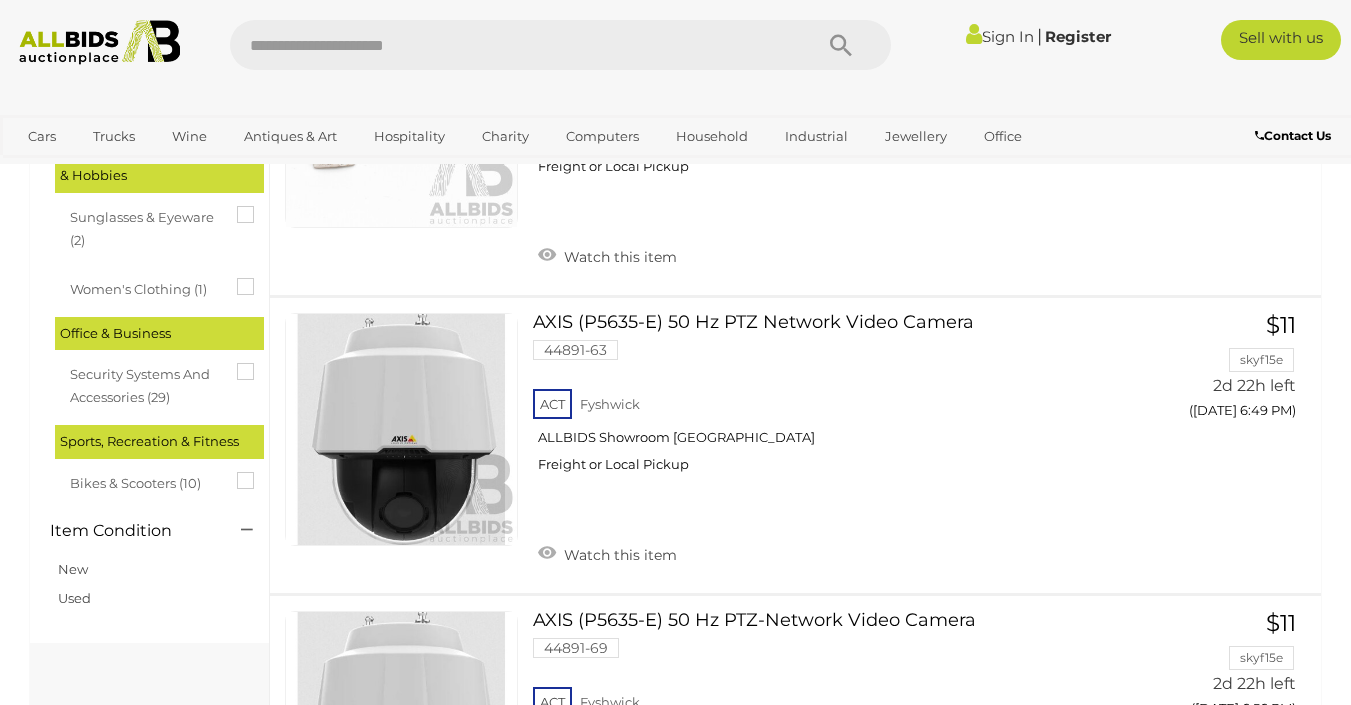 click at bounding box center (511, 45) 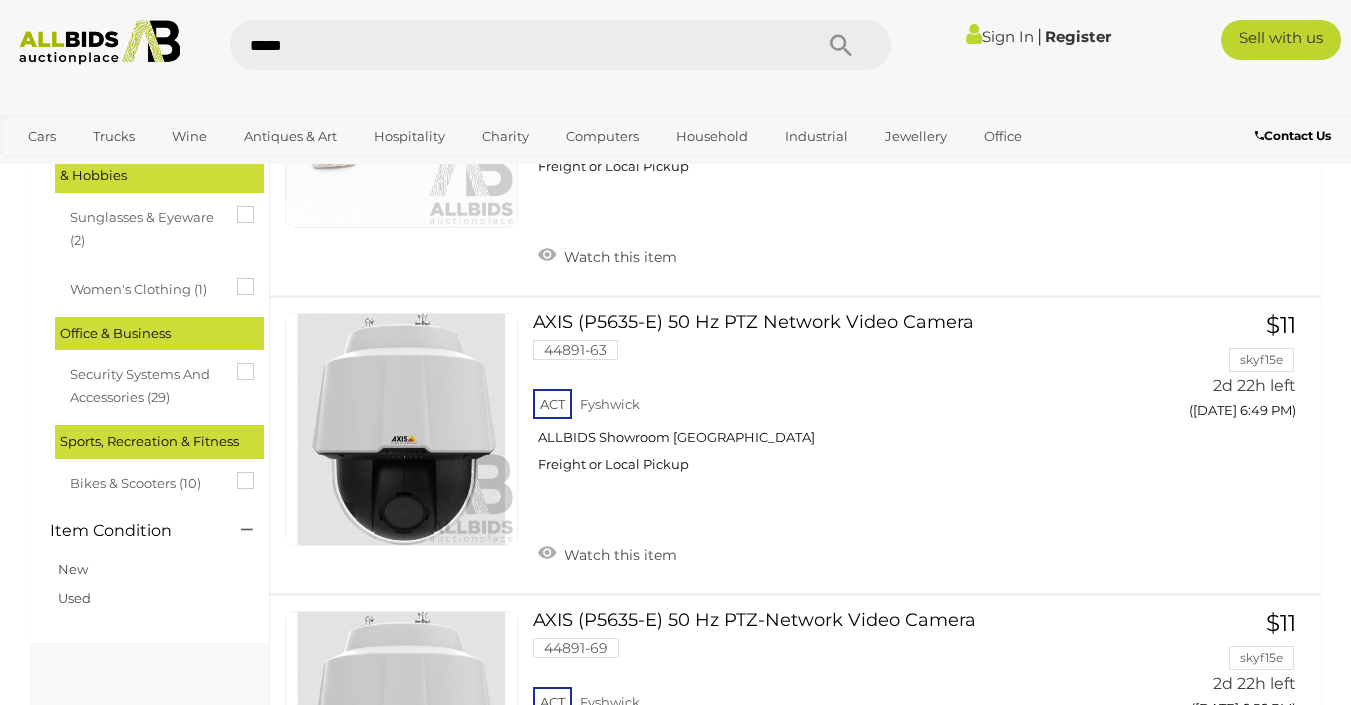 type on "******" 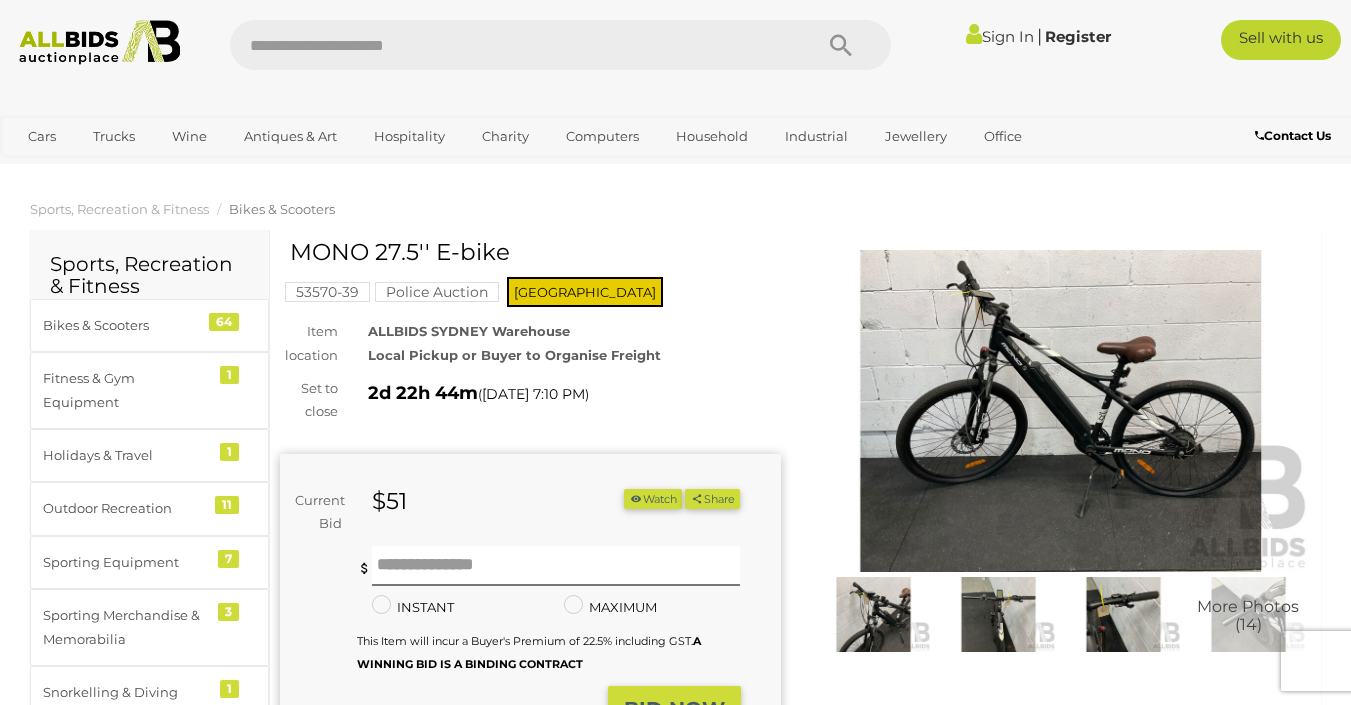 scroll, scrollTop: 0, scrollLeft: 0, axis: both 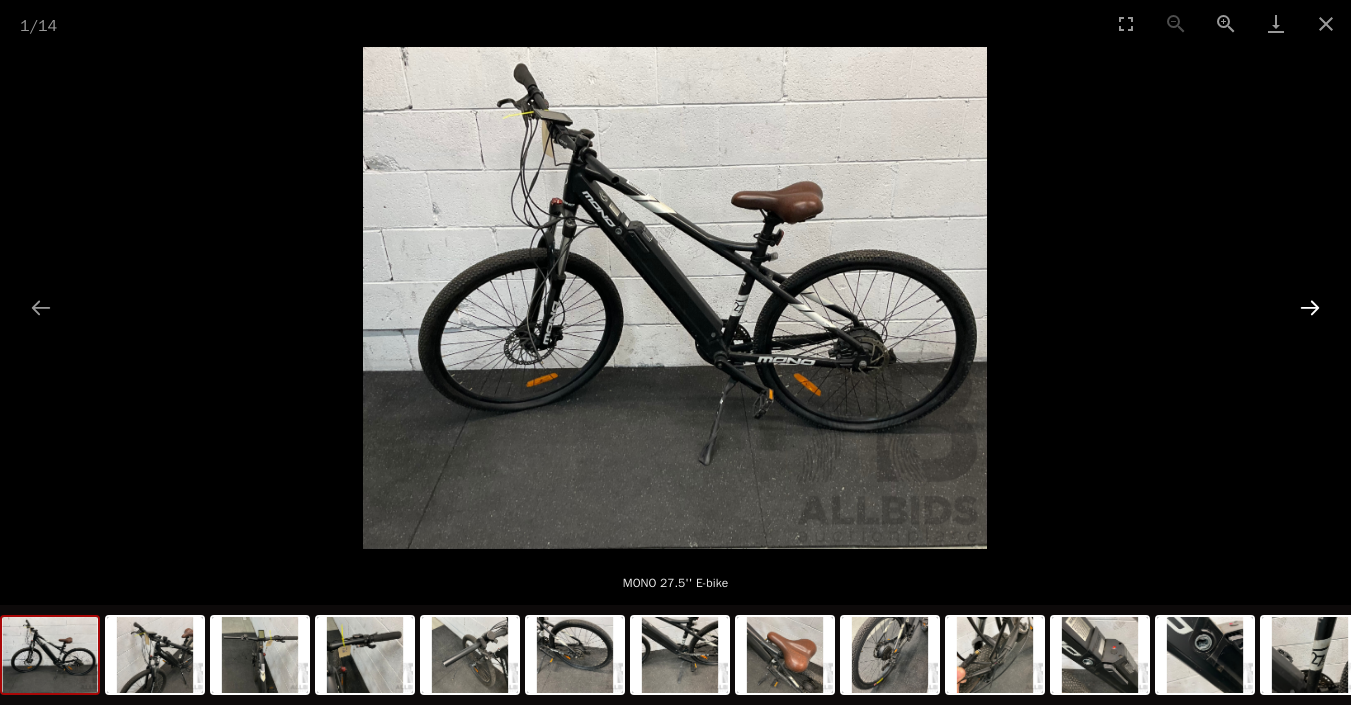 click at bounding box center [1310, 307] 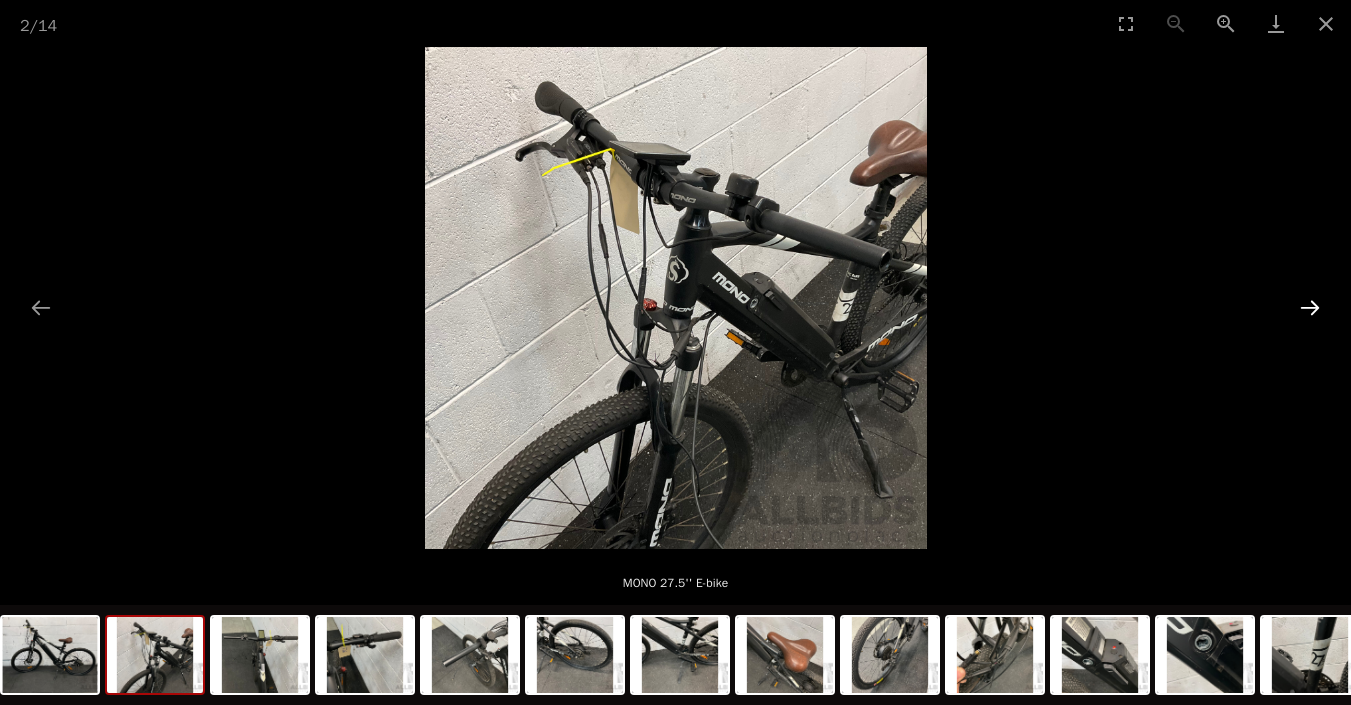 click at bounding box center (1310, 307) 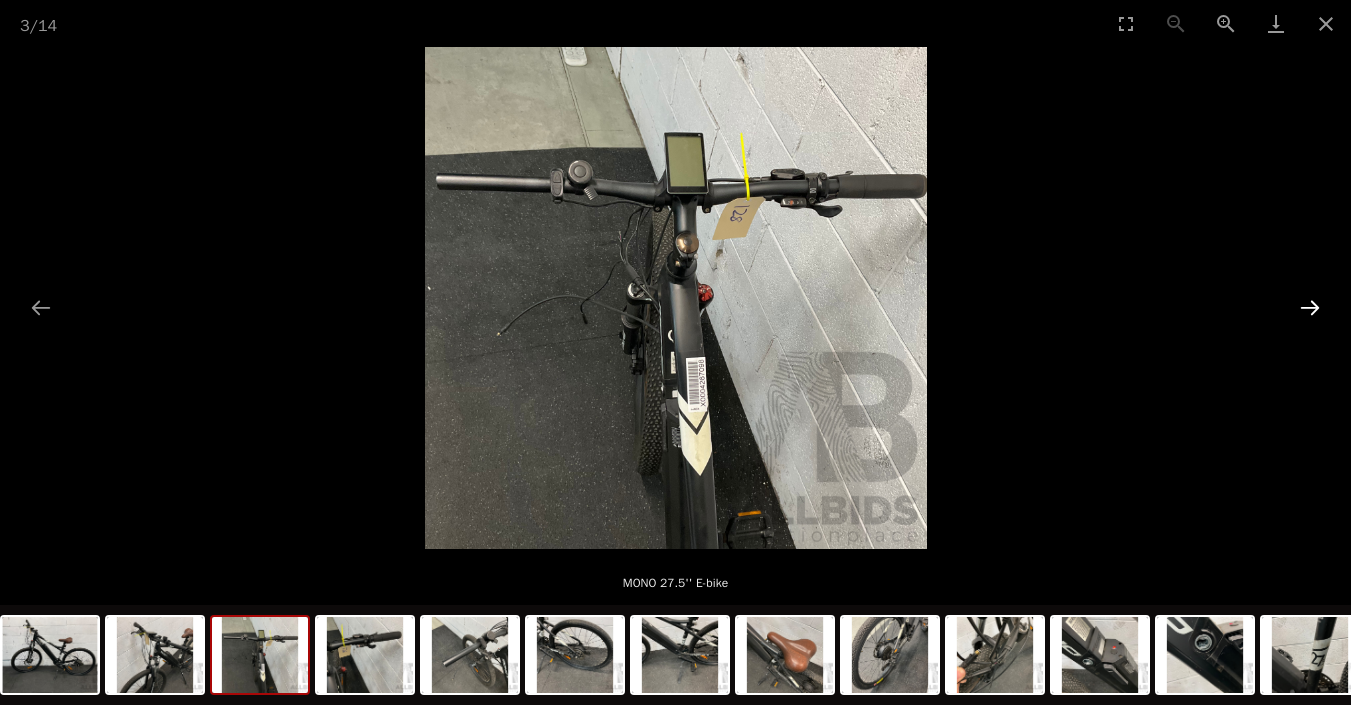 click at bounding box center (1310, 307) 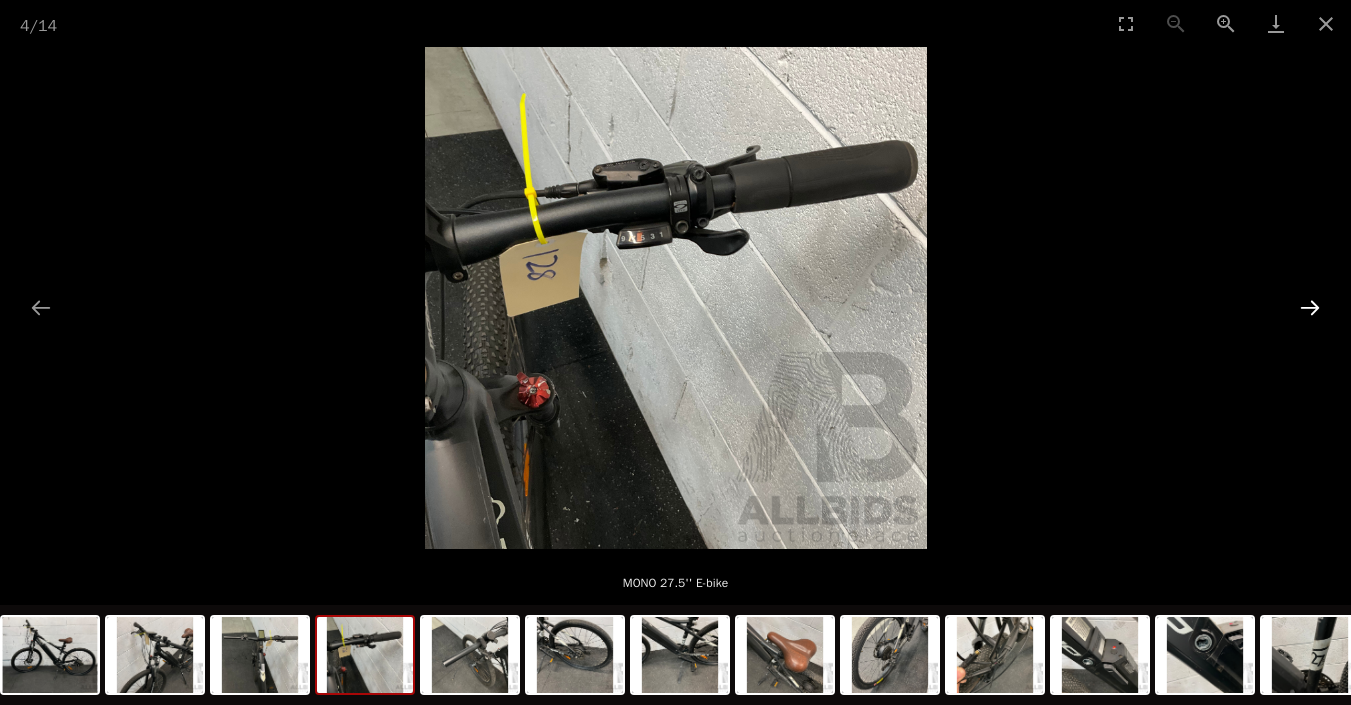 click at bounding box center (1310, 307) 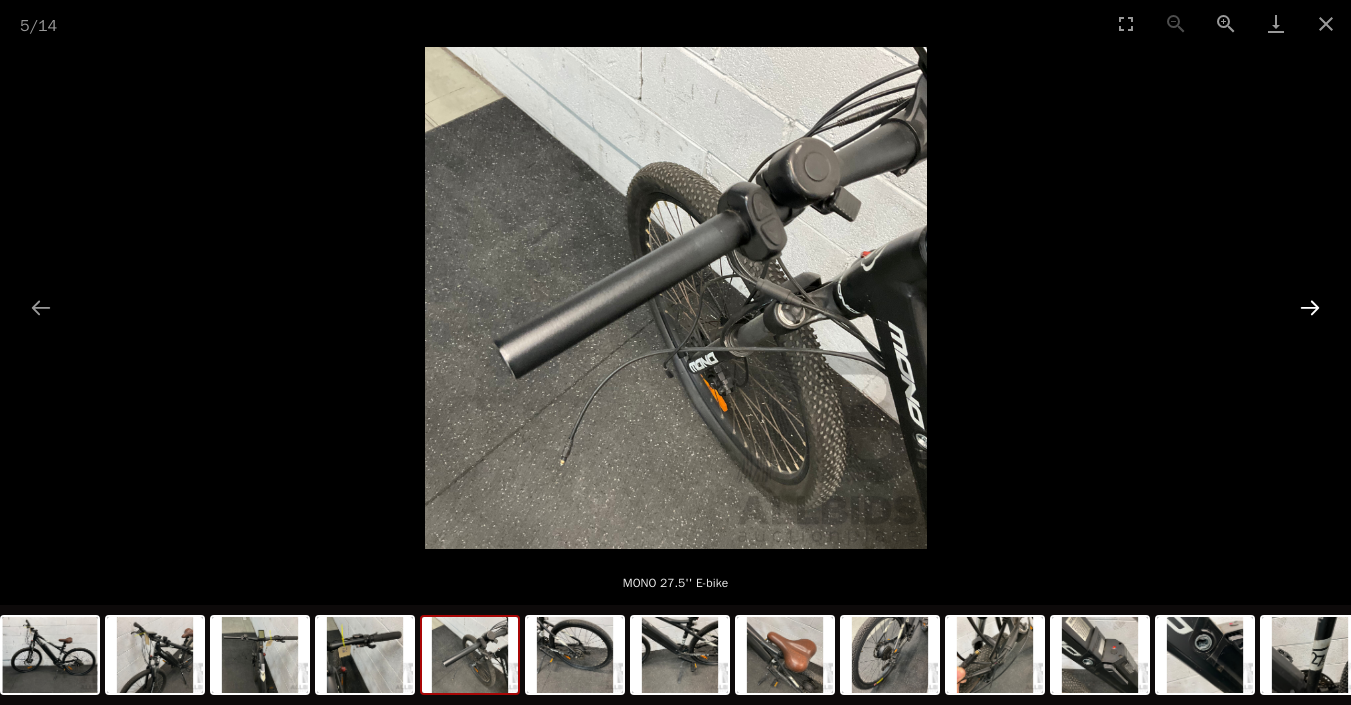 click at bounding box center [1310, 307] 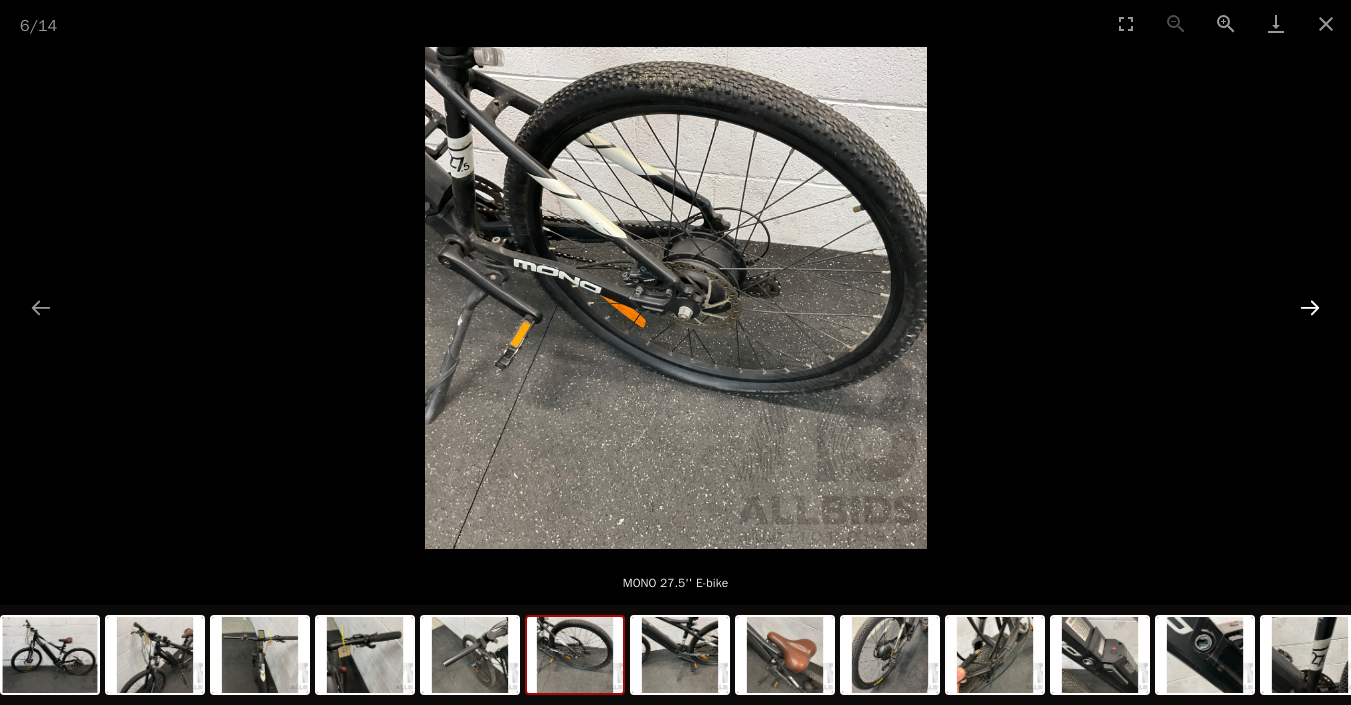 click at bounding box center (1310, 307) 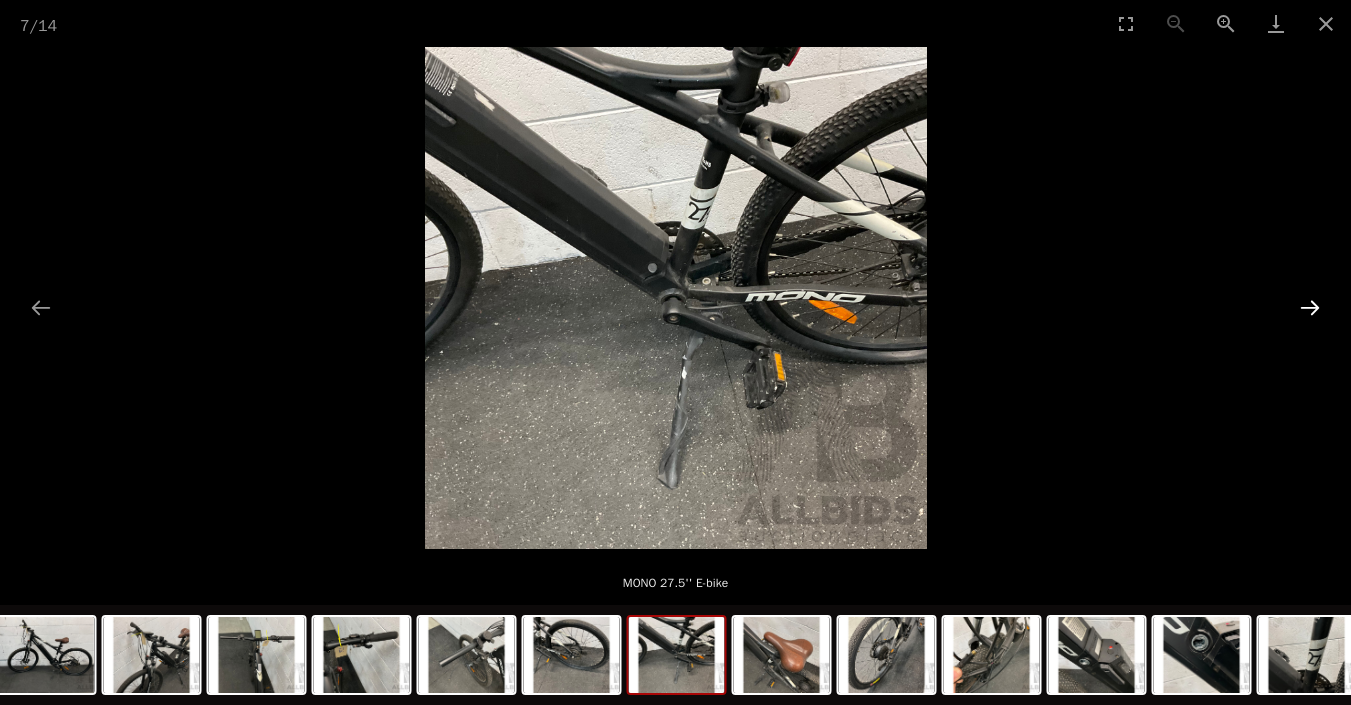 click at bounding box center (1310, 307) 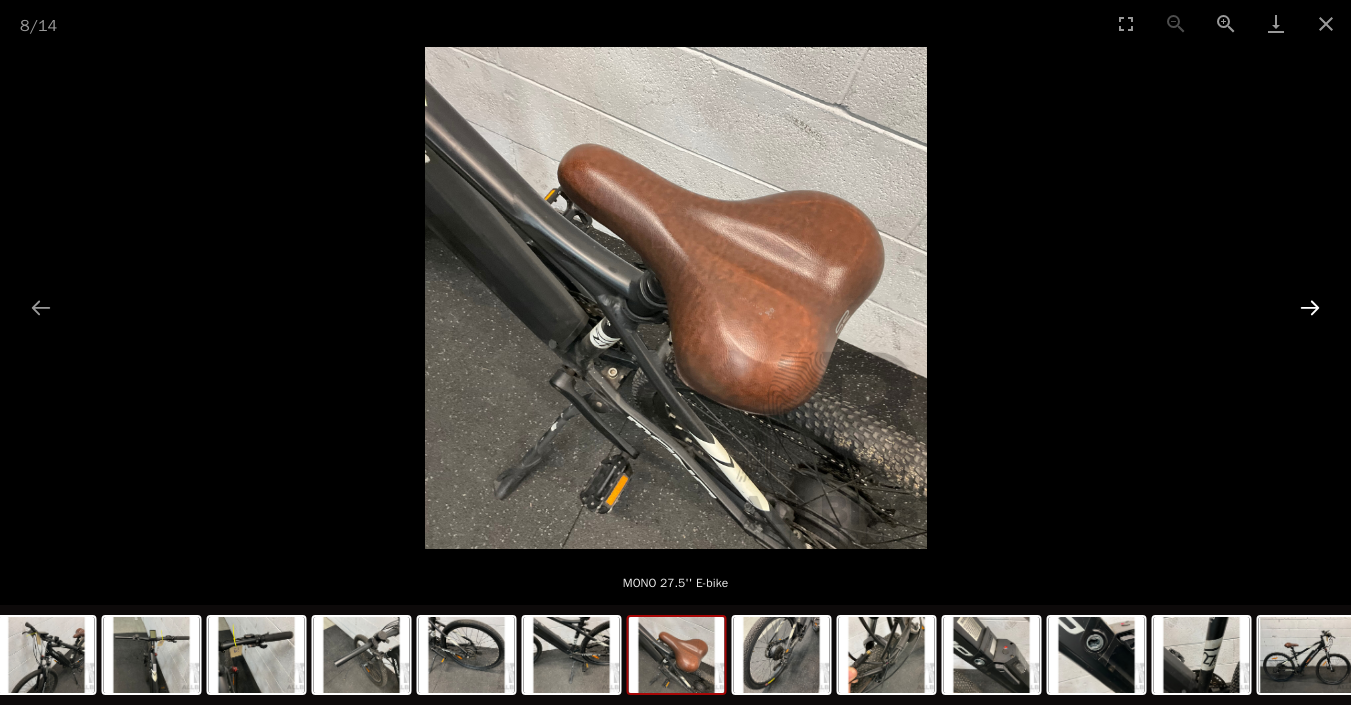 click at bounding box center (1310, 307) 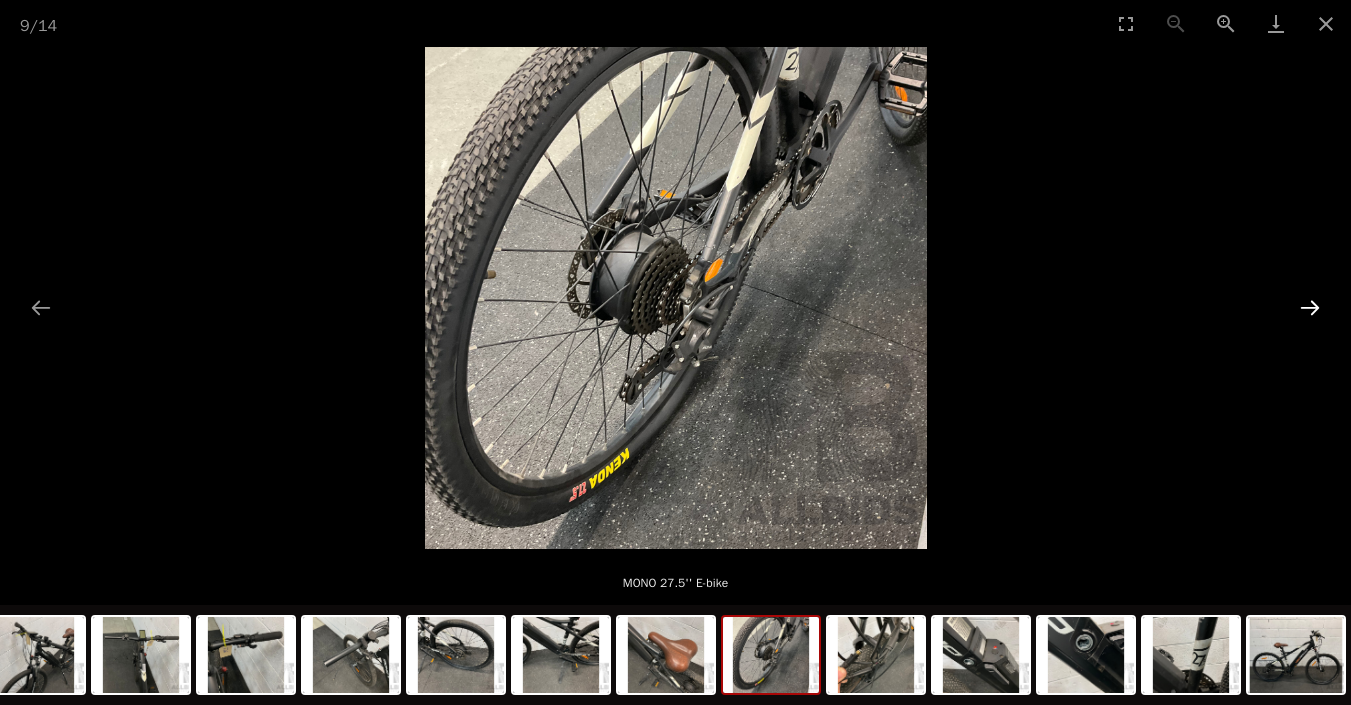 click at bounding box center (1310, 307) 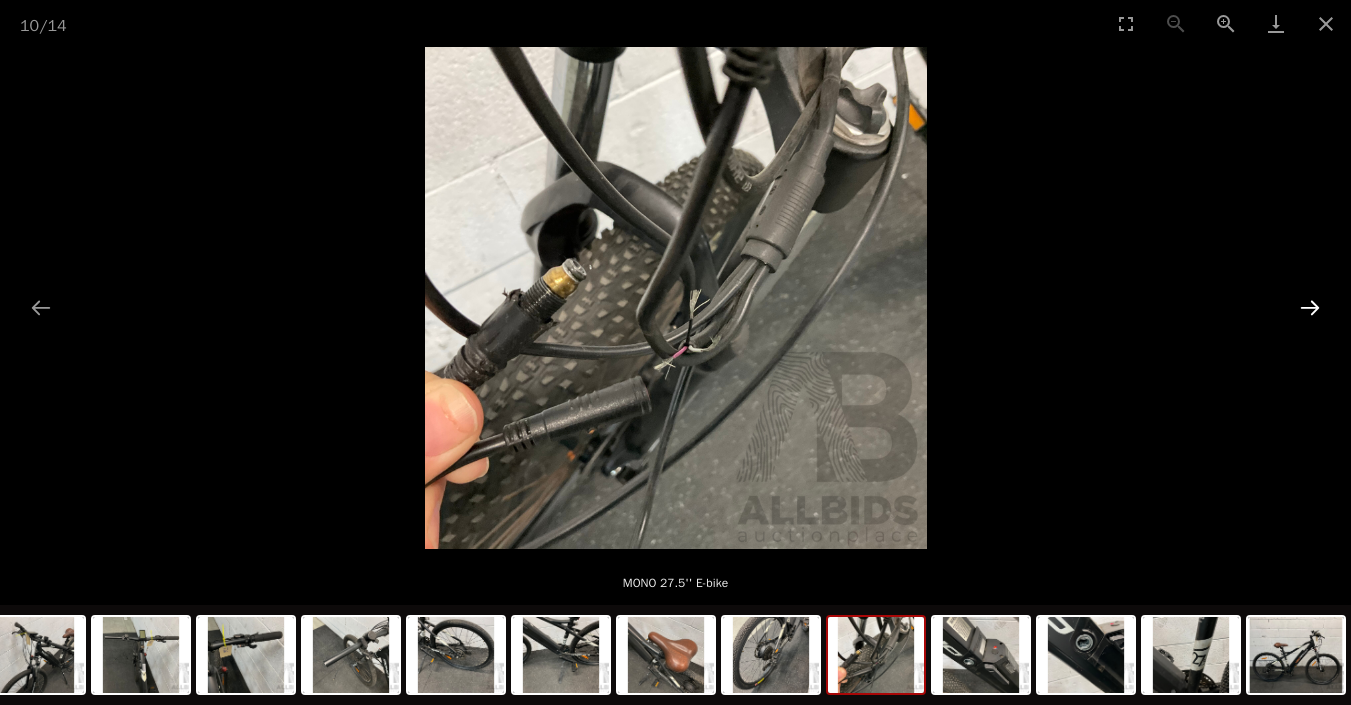 click at bounding box center [1310, 307] 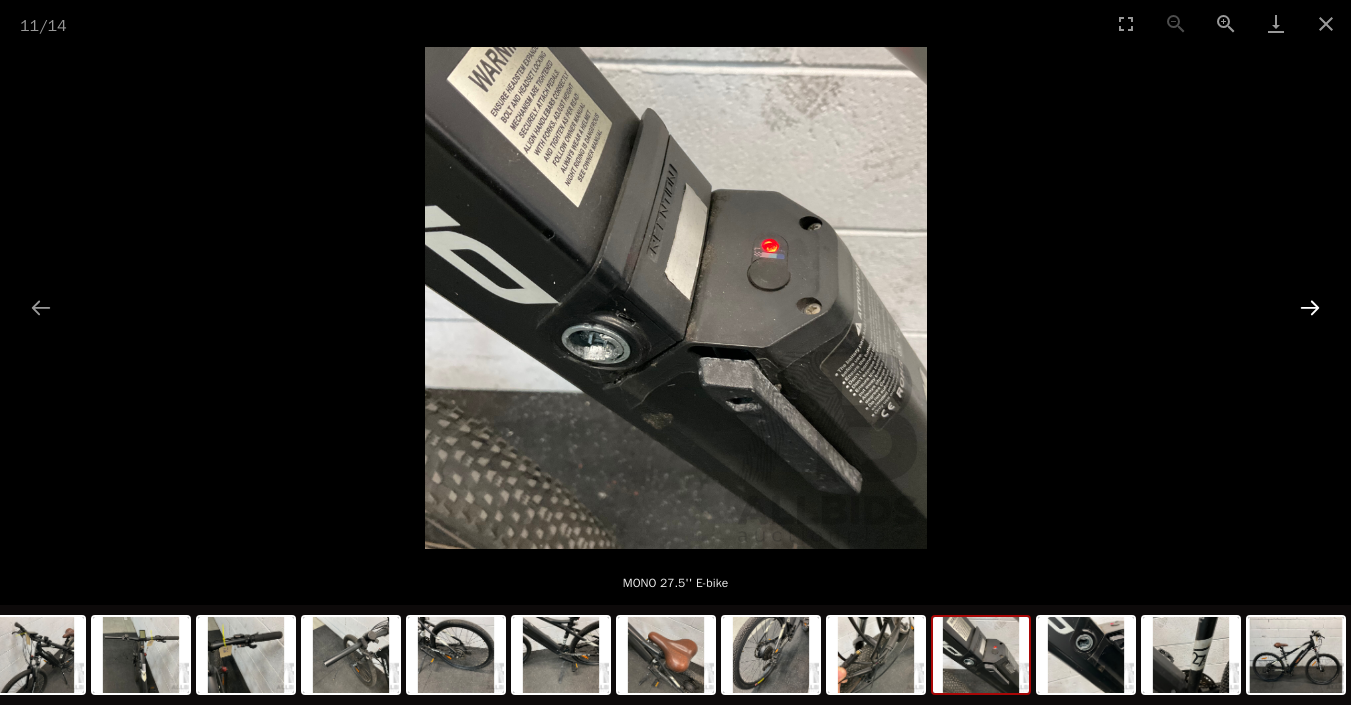 click at bounding box center (1310, 307) 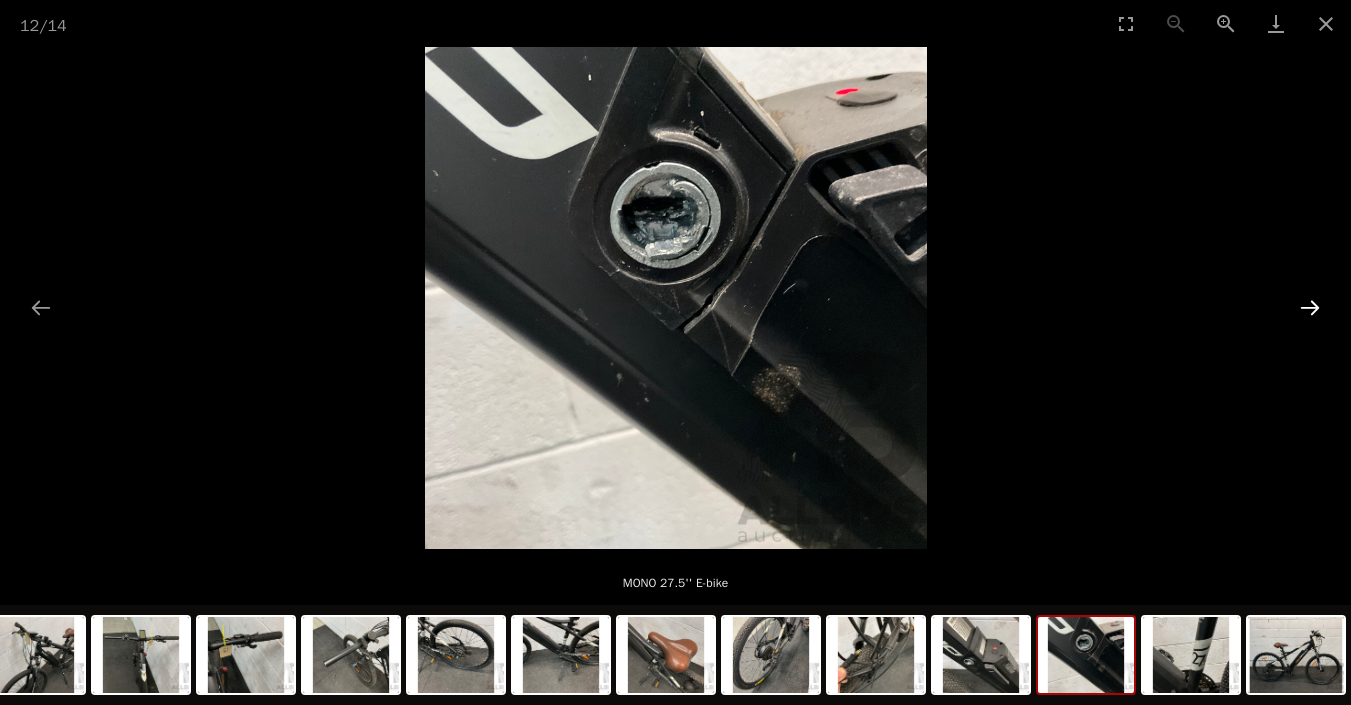 click at bounding box center [1310, 307] 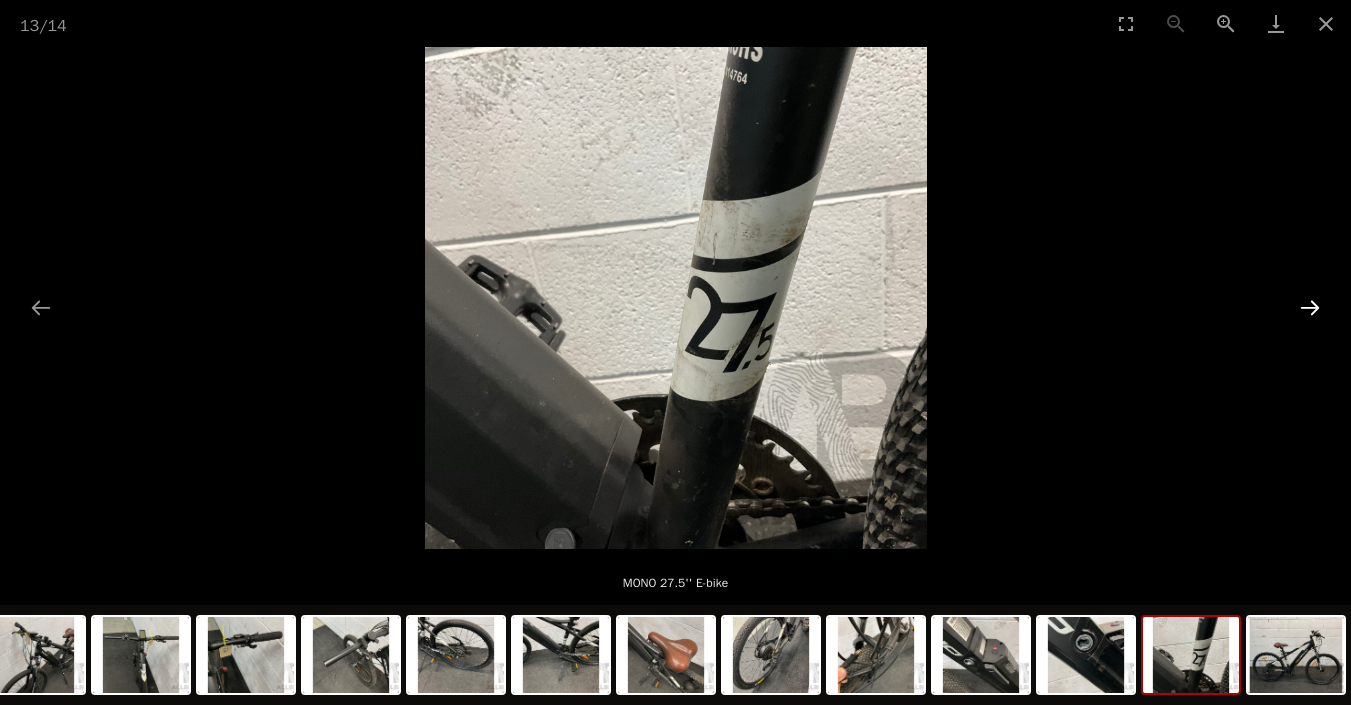 click at bounding box center [1310, 307] 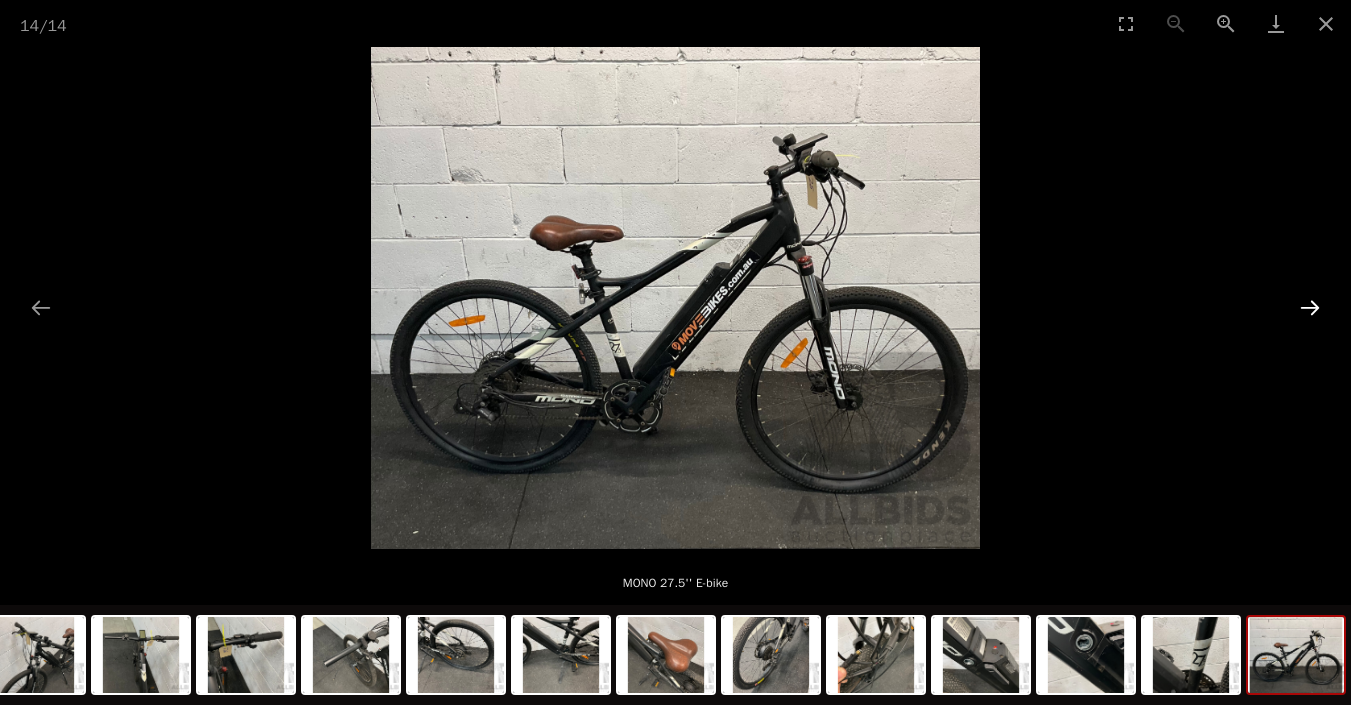 click at bounding box center [1310, 307] 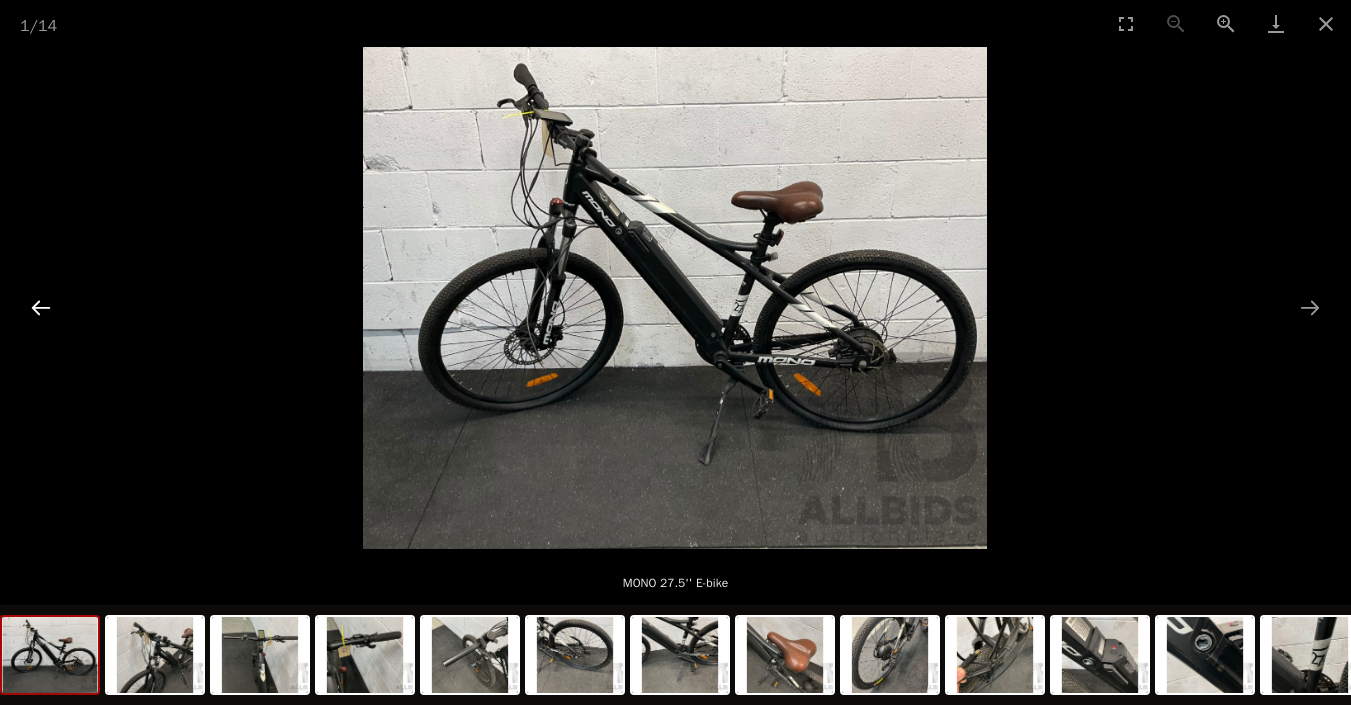 click at bounding box center [41, 307] 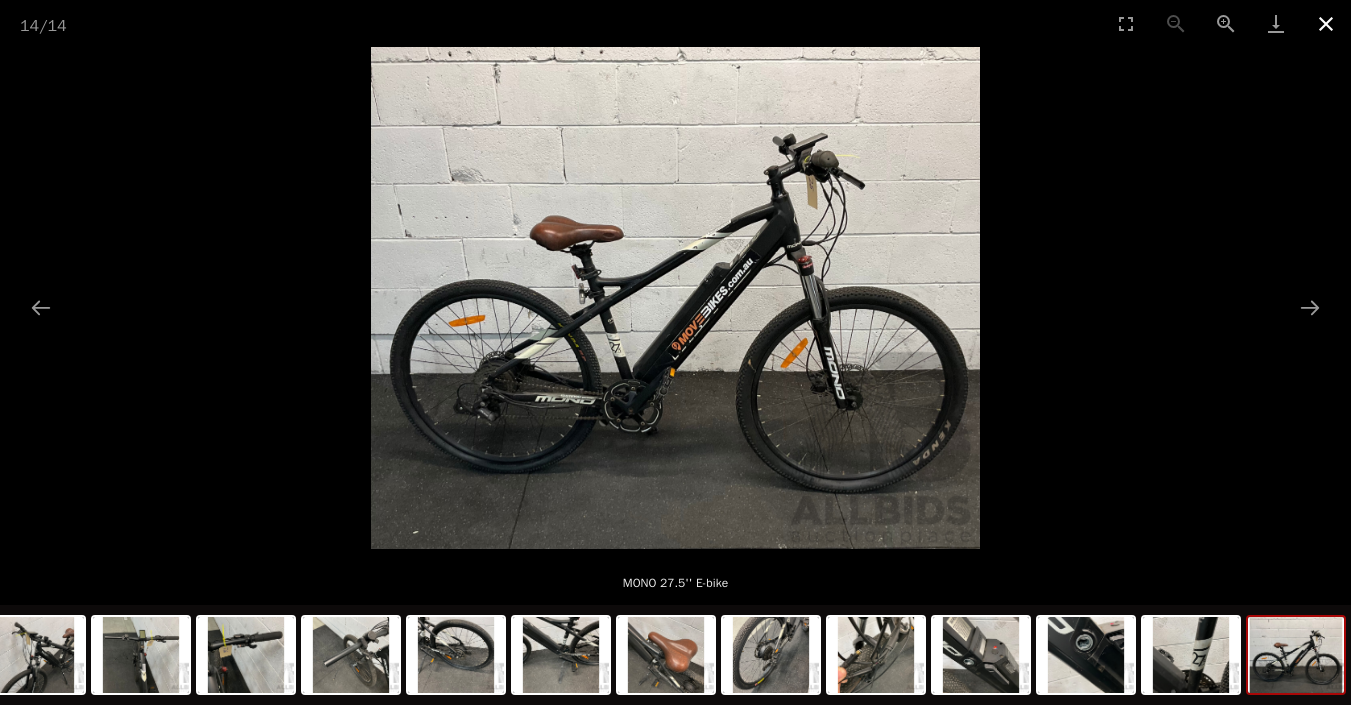 click at bounding box center (1326, 23) 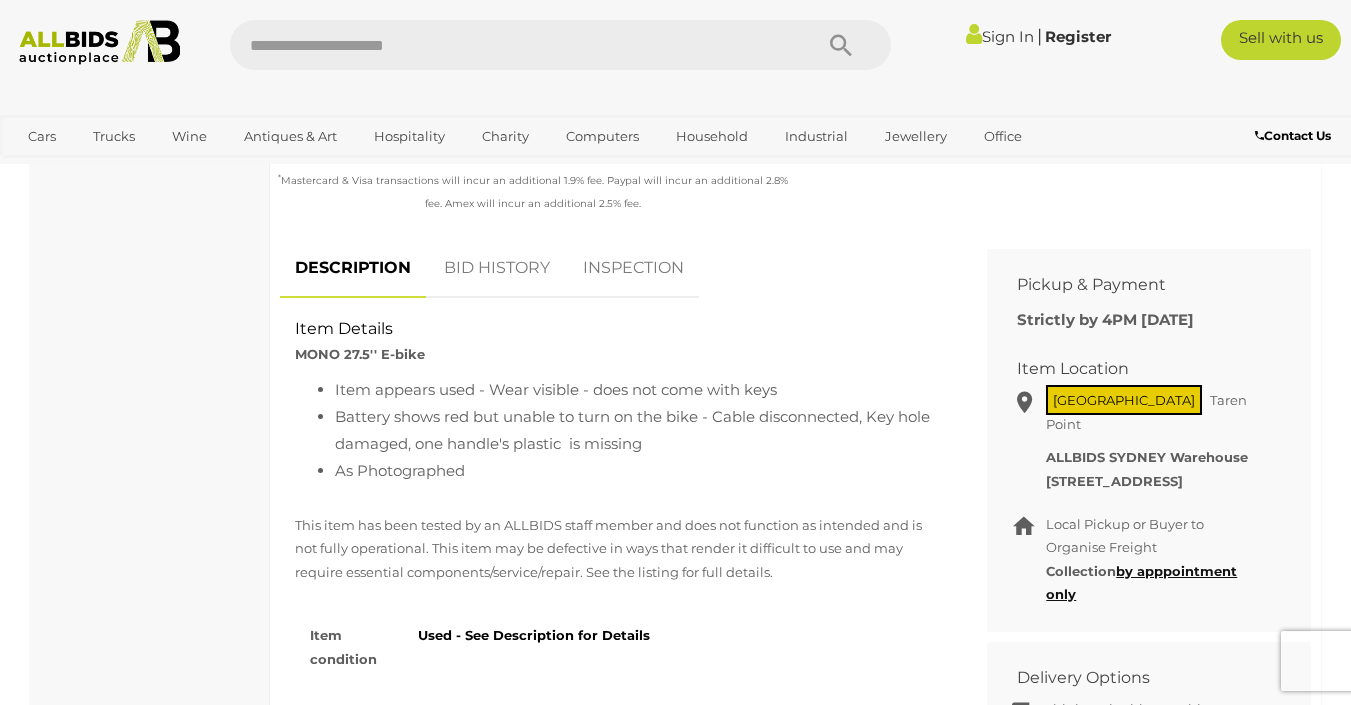 scroll, scrollTop: 678, scrollLeft: 0, axis: vertical 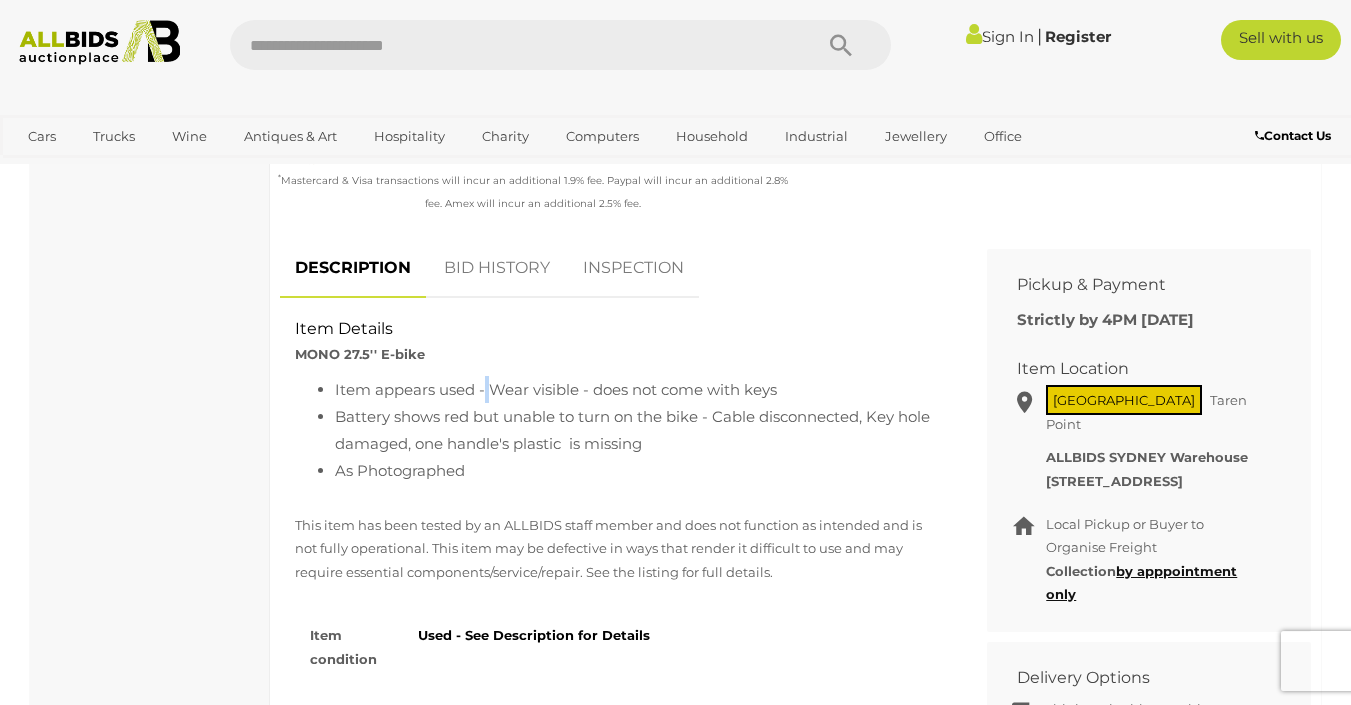 click on "Item appears used - Wear visible - does not come with keys" at bounding box center (638, 389) 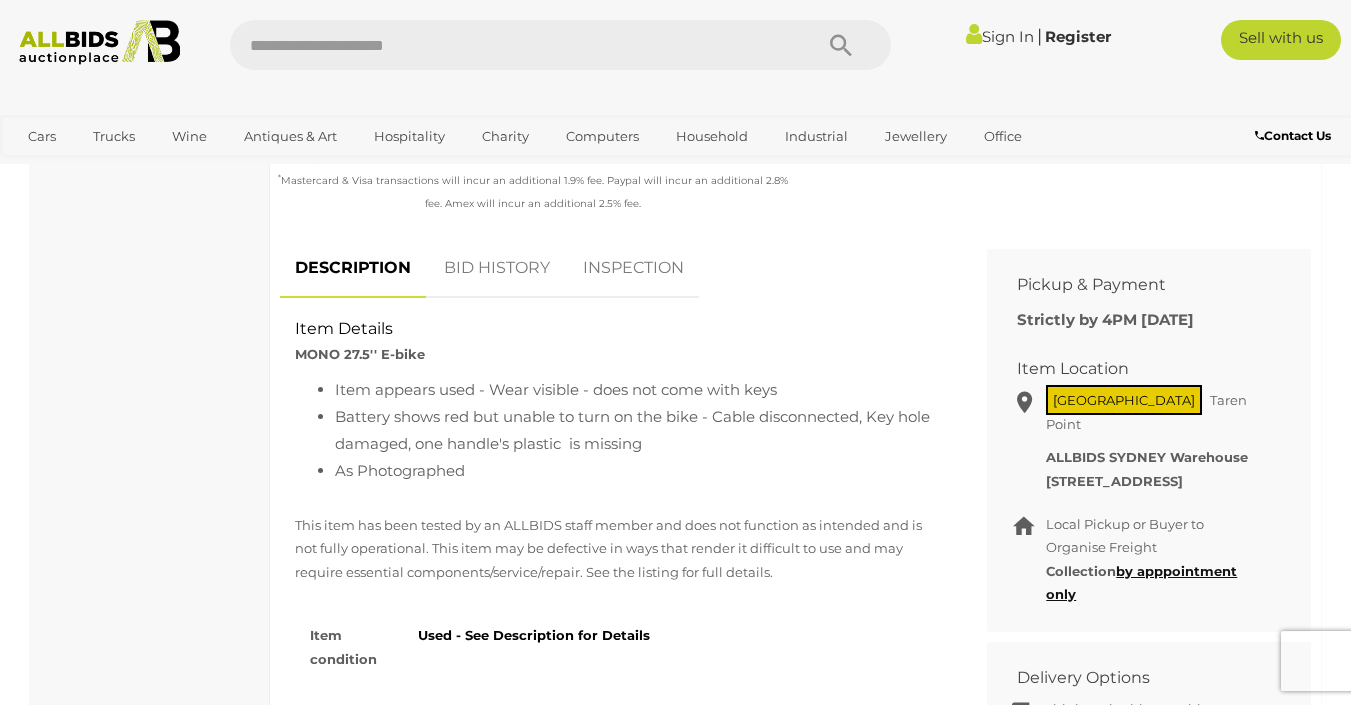 click on "DESCRIPTION
BID HISTORY
INSPECTION
Item Details
MONO 27.5'' E-bike
Item appears used - Wear visible - does not come with keys Battery shows red but unable to turn on the bike - Cable disconnected, Key hole damaged, one handle's plastic  is missing   As Photographed
Item condition Please  Bid" at bounding box center (618, 596) 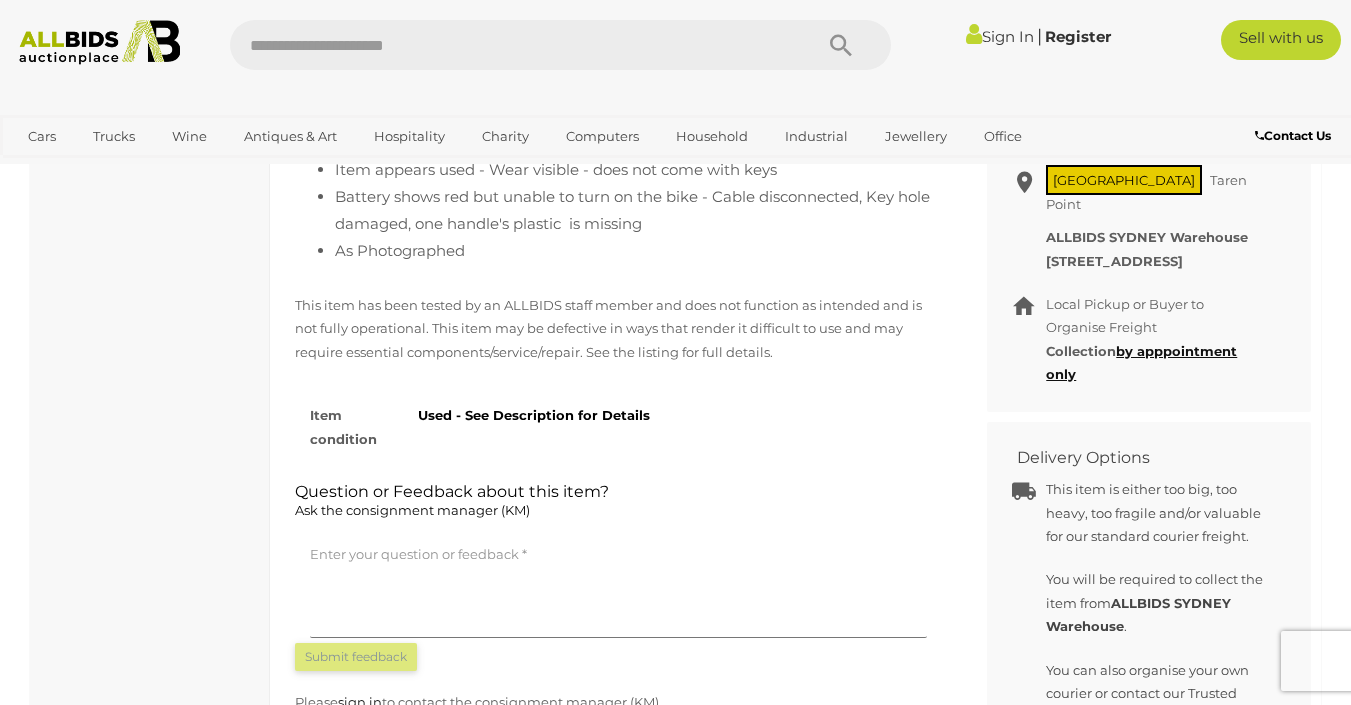 scroll, scrollTop: 898, scrollLeft: 0, axis: vertical 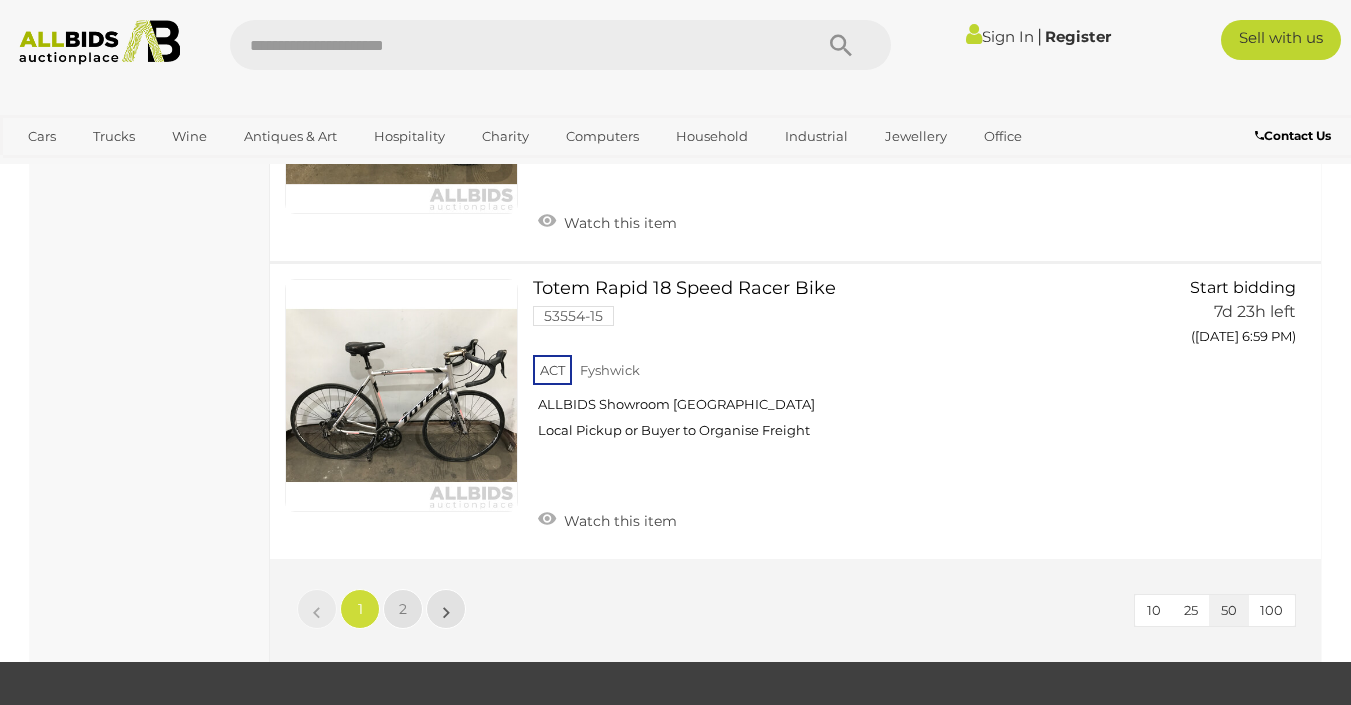 click at bounding box center [511, 45] 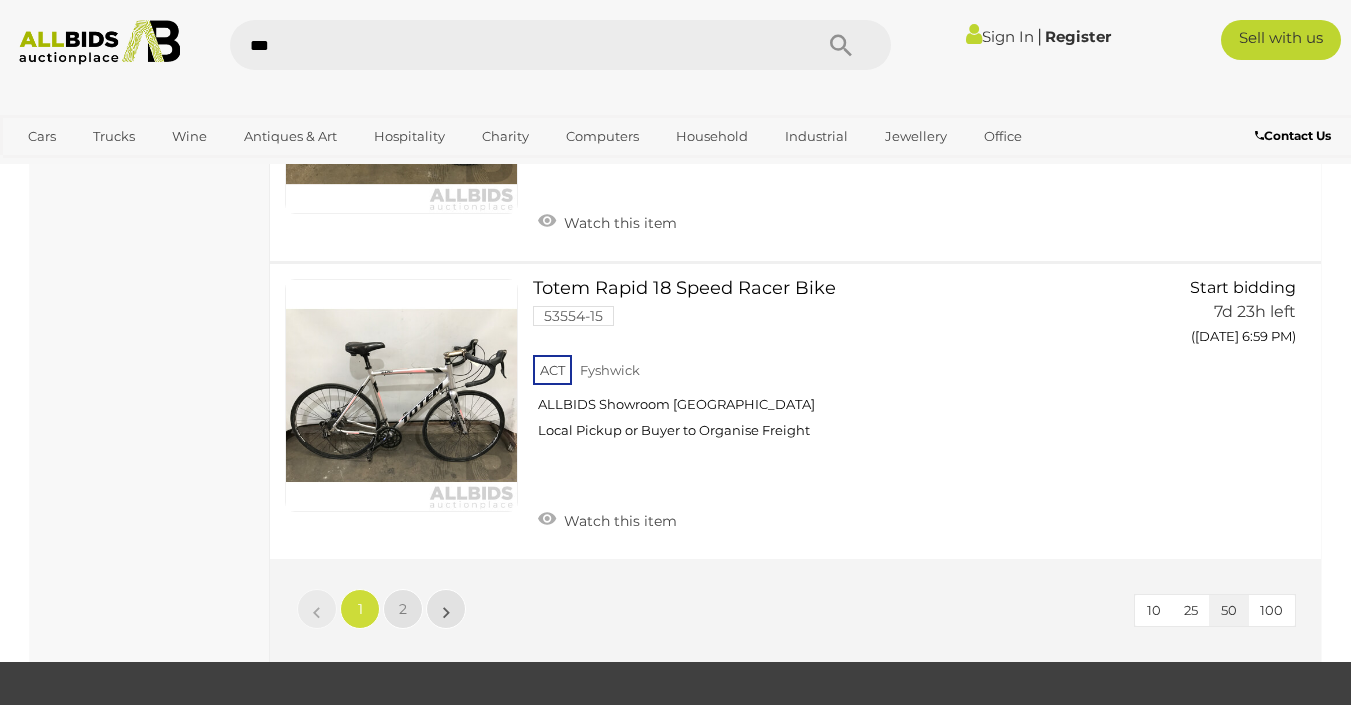 type on "****" 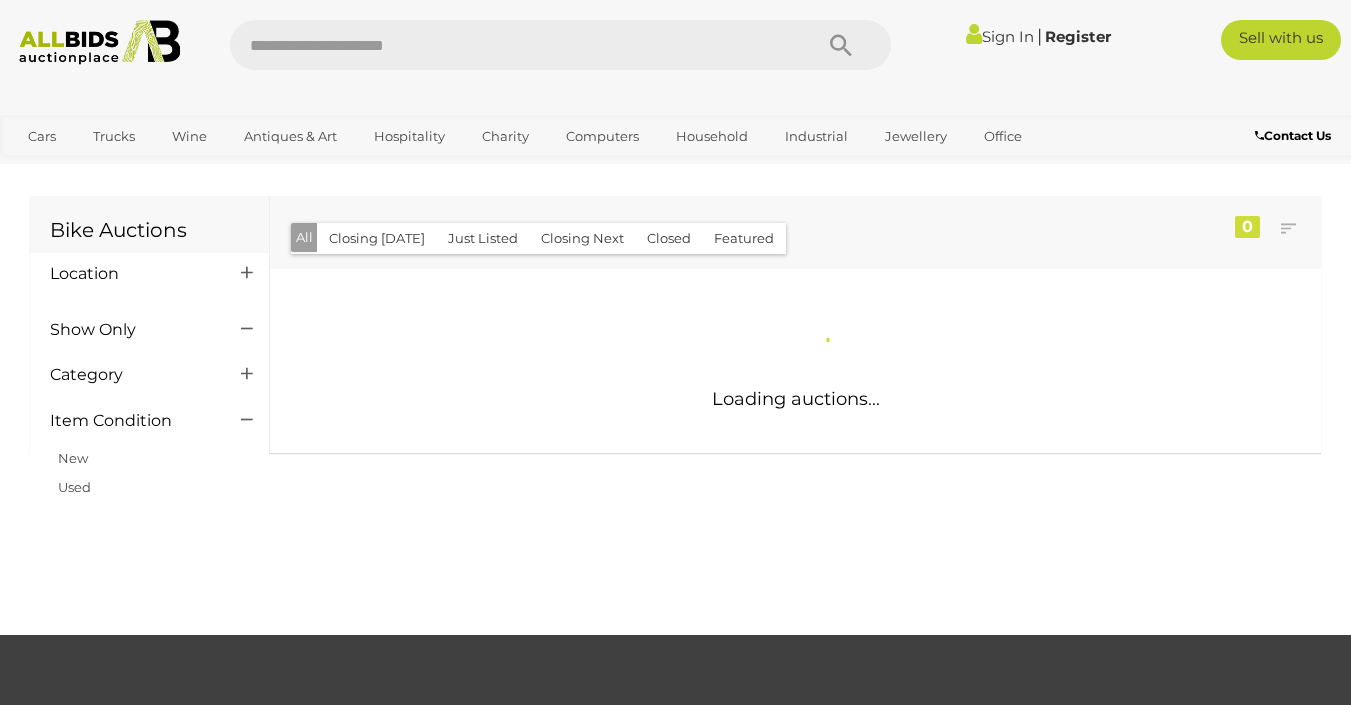scroll, scrollTop: 0, scrollLeft: 0, axis: both 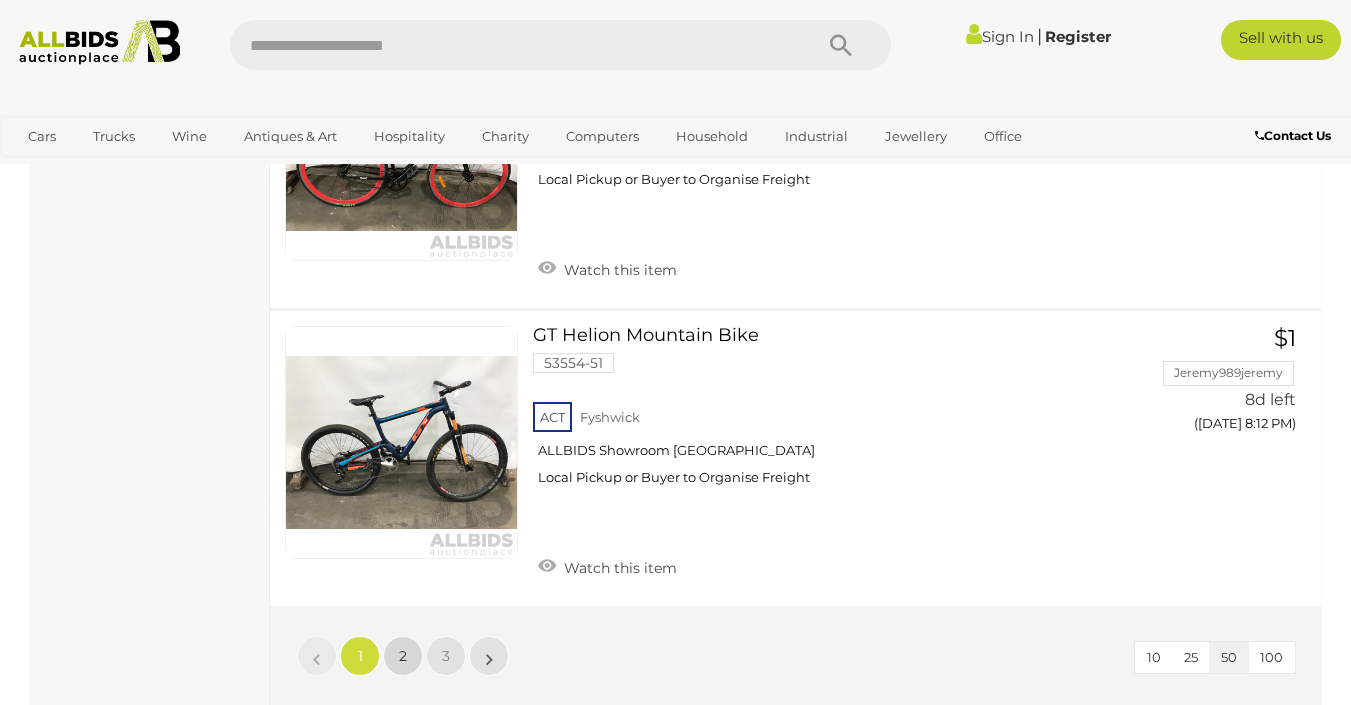 click on "2" at bounding box center (403, 656) 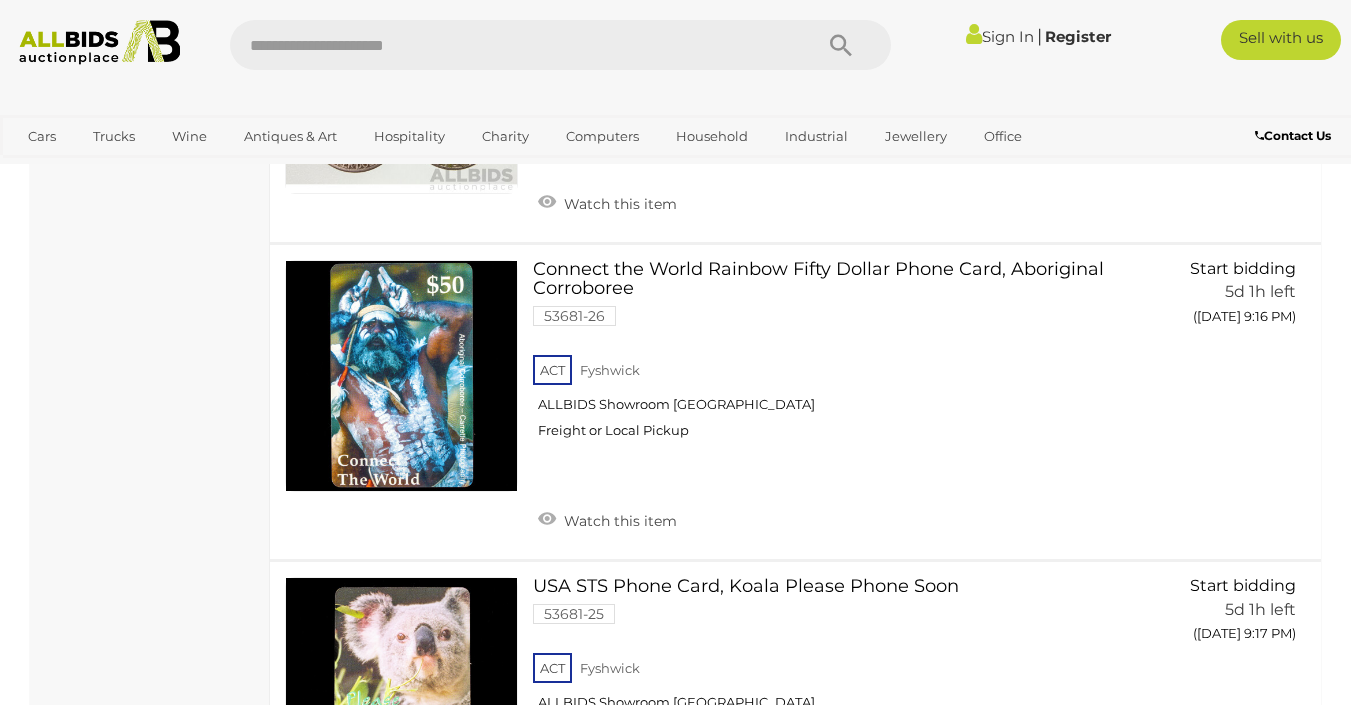 click at bounding box center [511, 45] 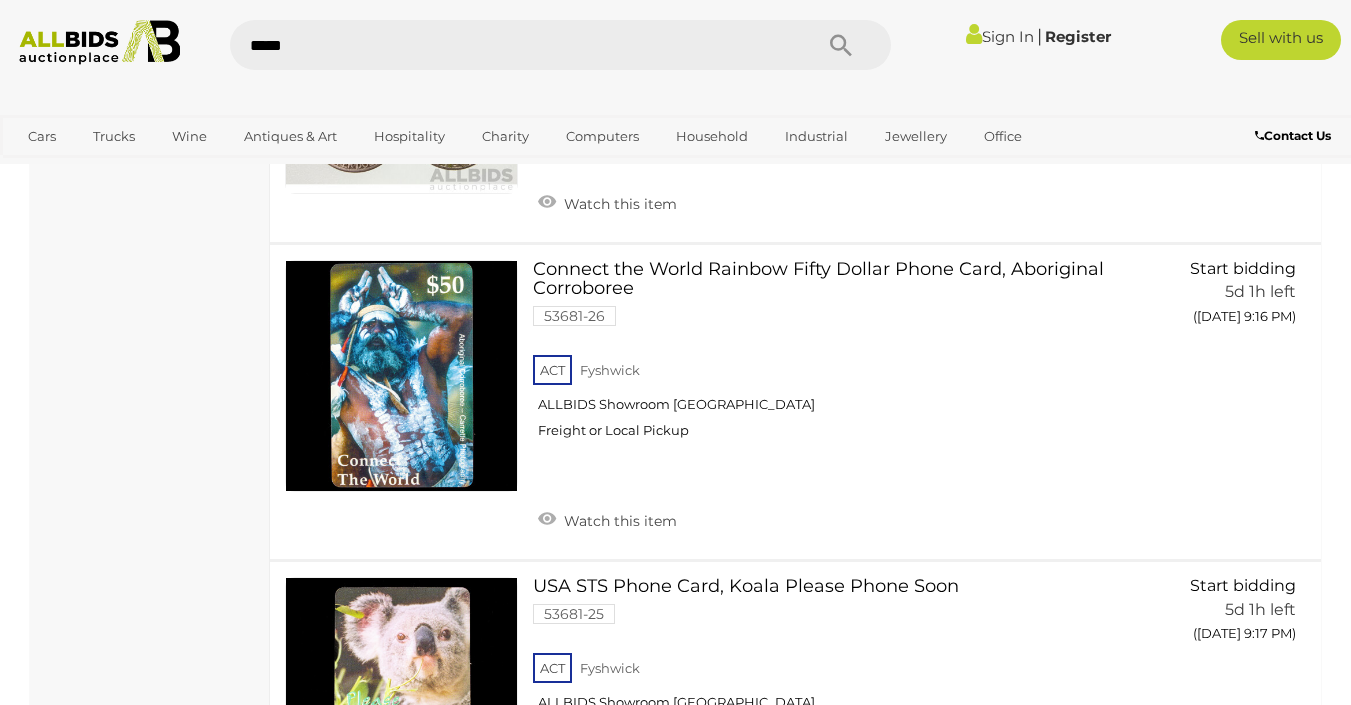 type on "******" 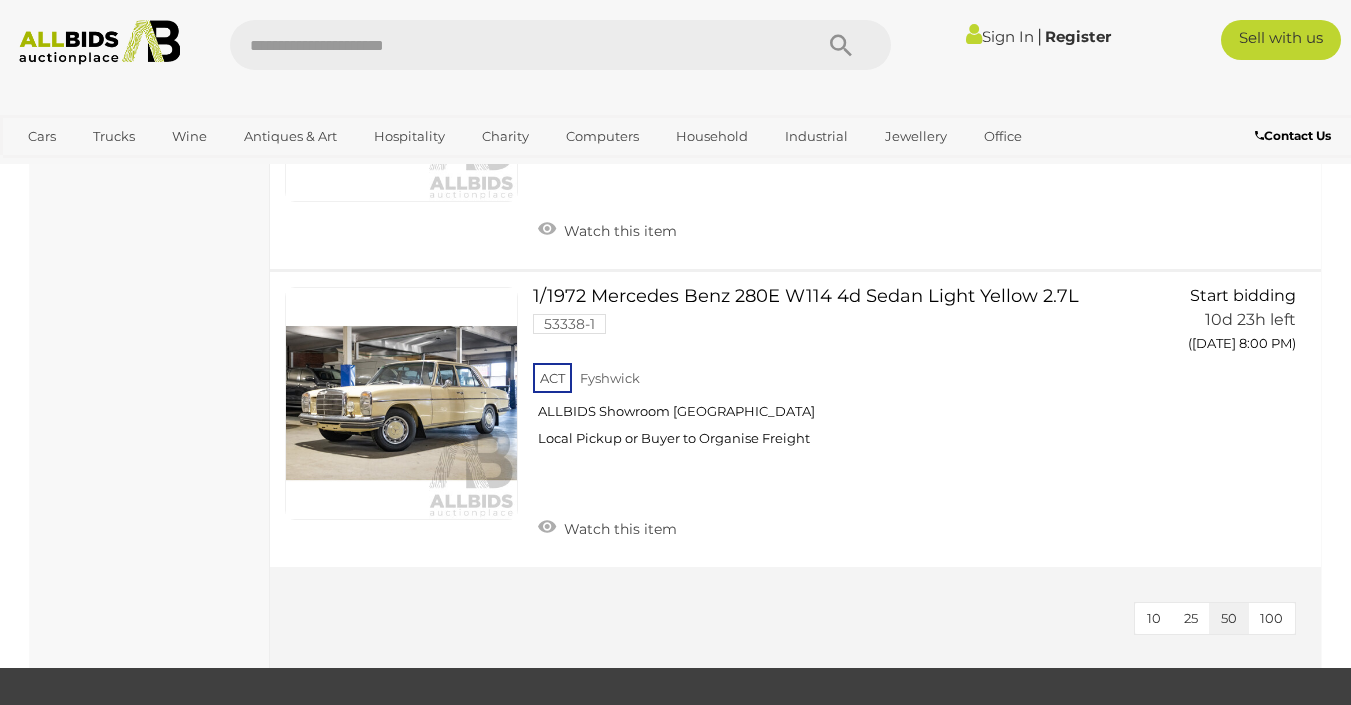 scroll, scrollTop: 14945, scrollLeft: 0, axis: vertical 